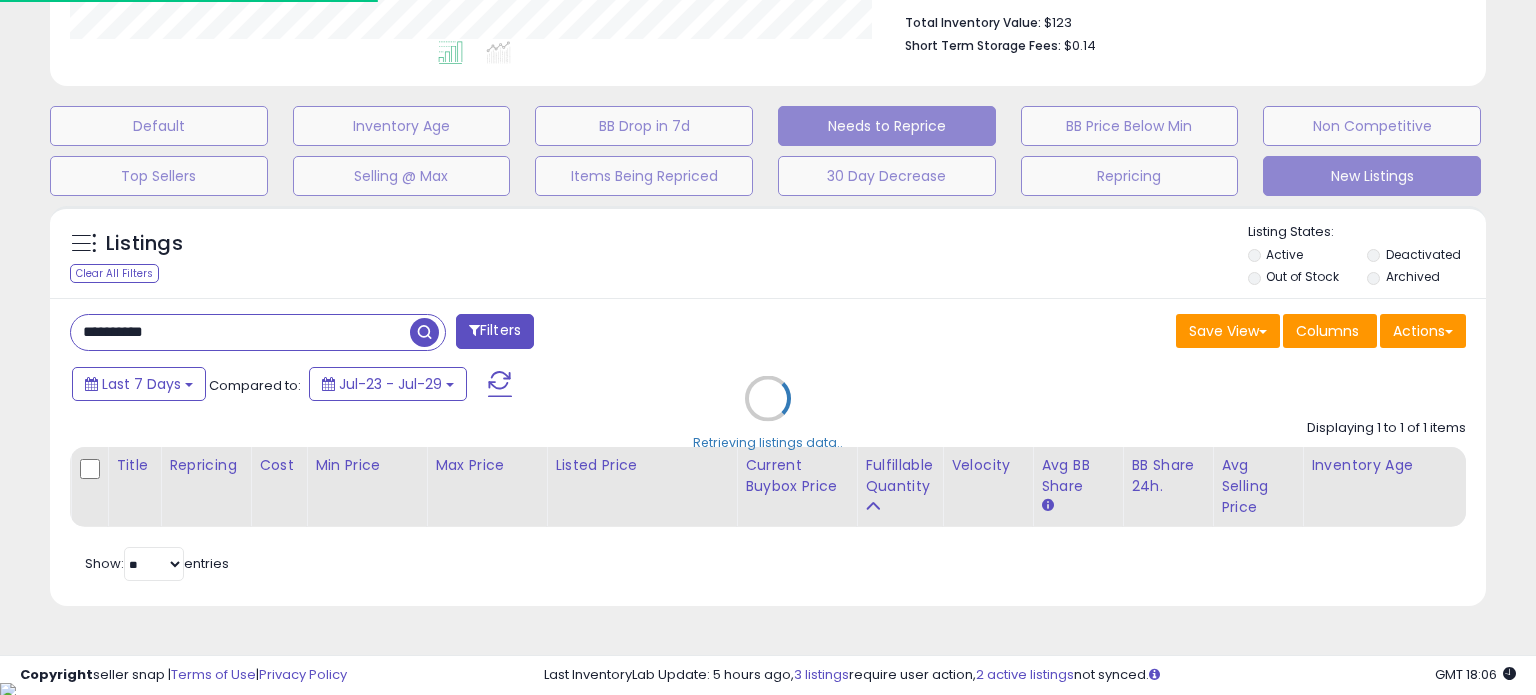 scroll, scrollTop: 524, scrollLeft: 0, axis: vertical 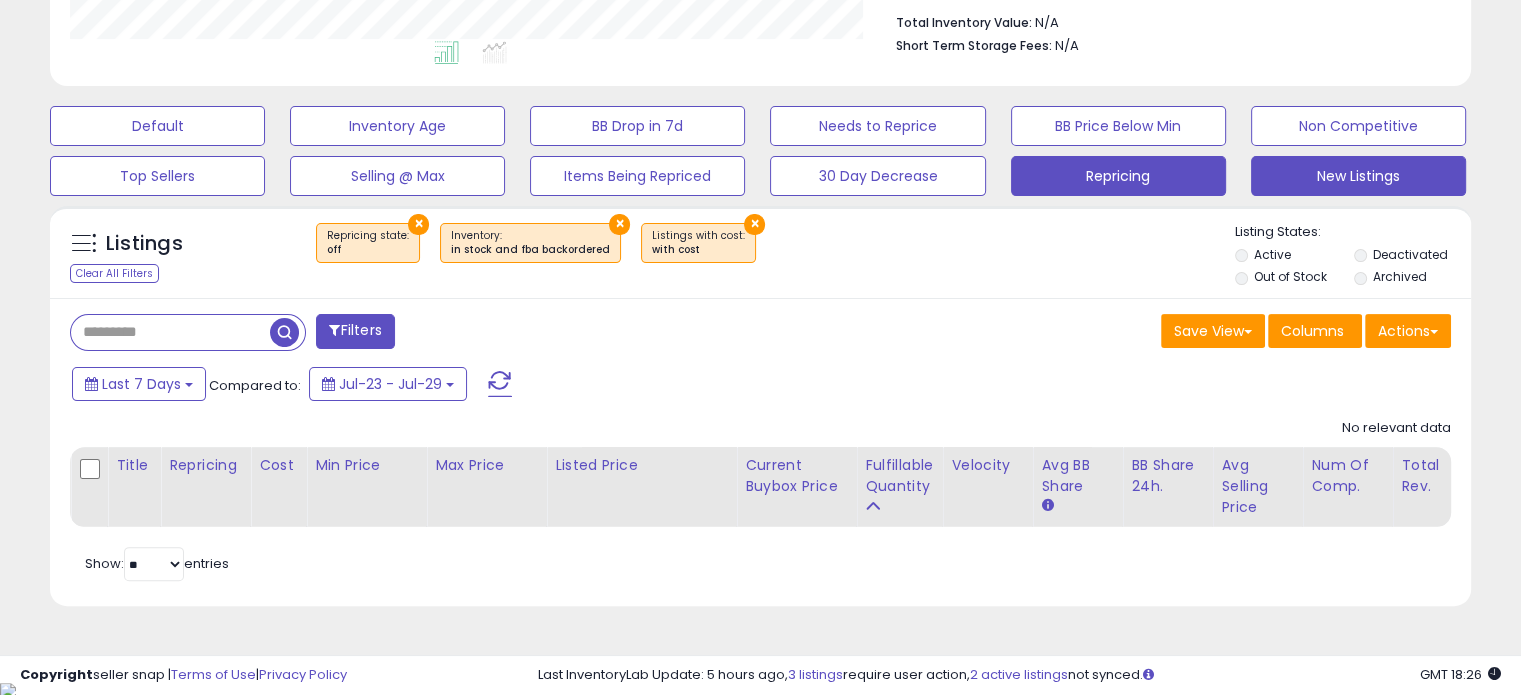 click on "Repricing" at bounding box center (157, 126) 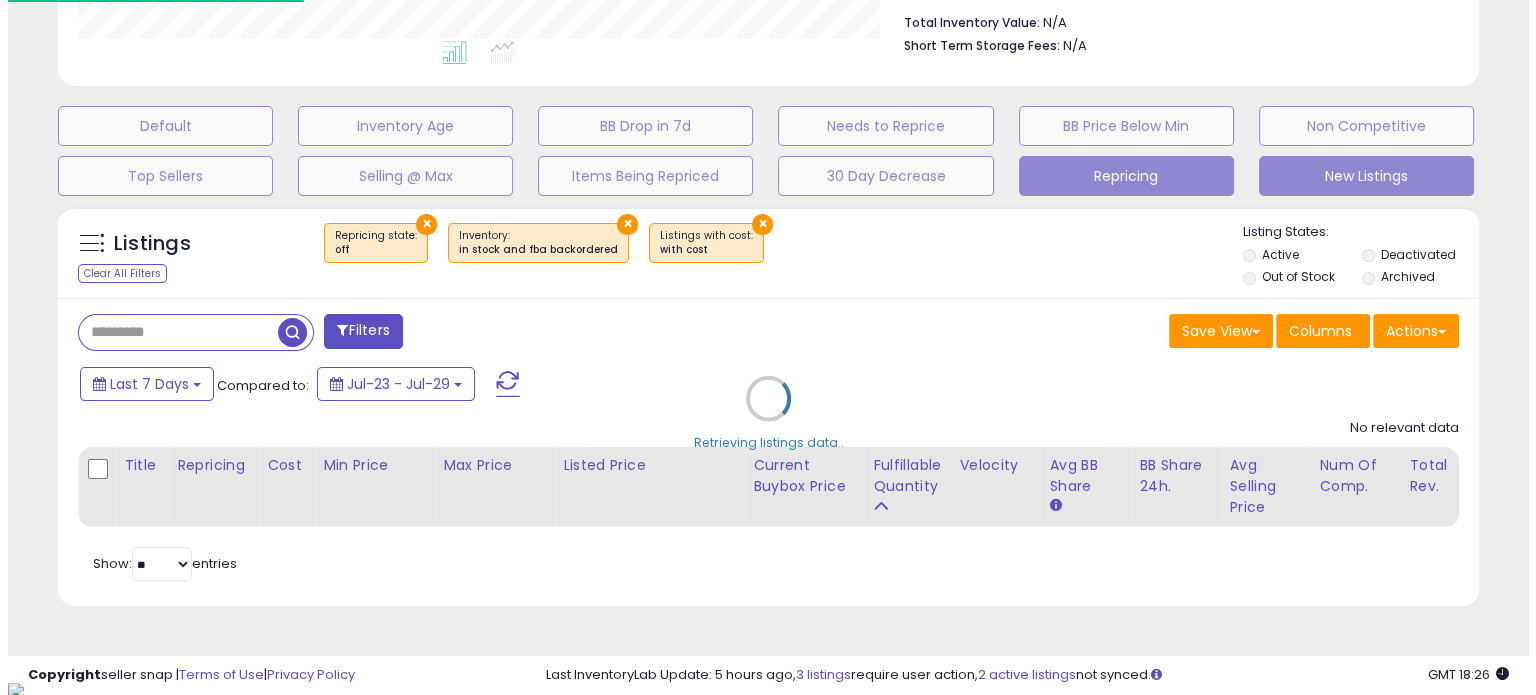 scroll, scrollTop: 999589, scrollLeft: 999168, axis: both 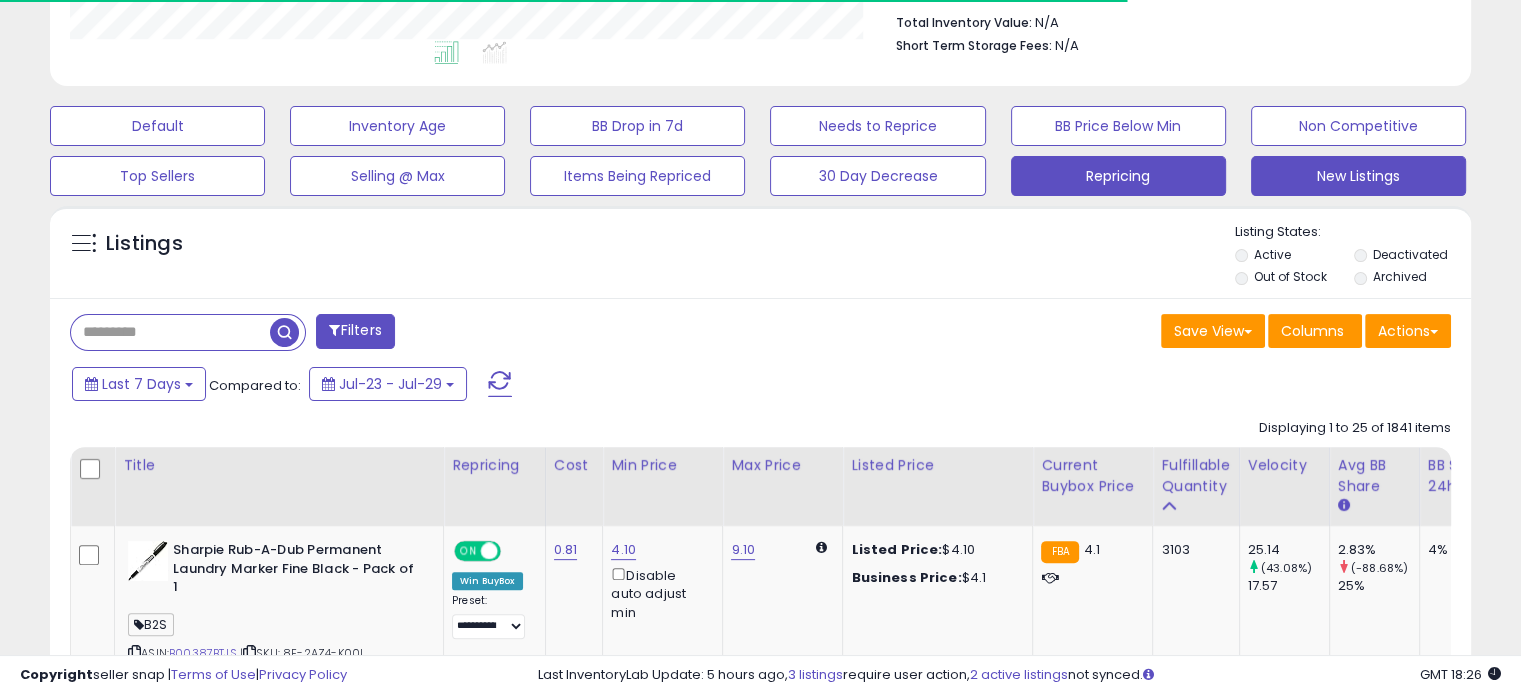click on "New Listings" at bounding box center [157, 126] 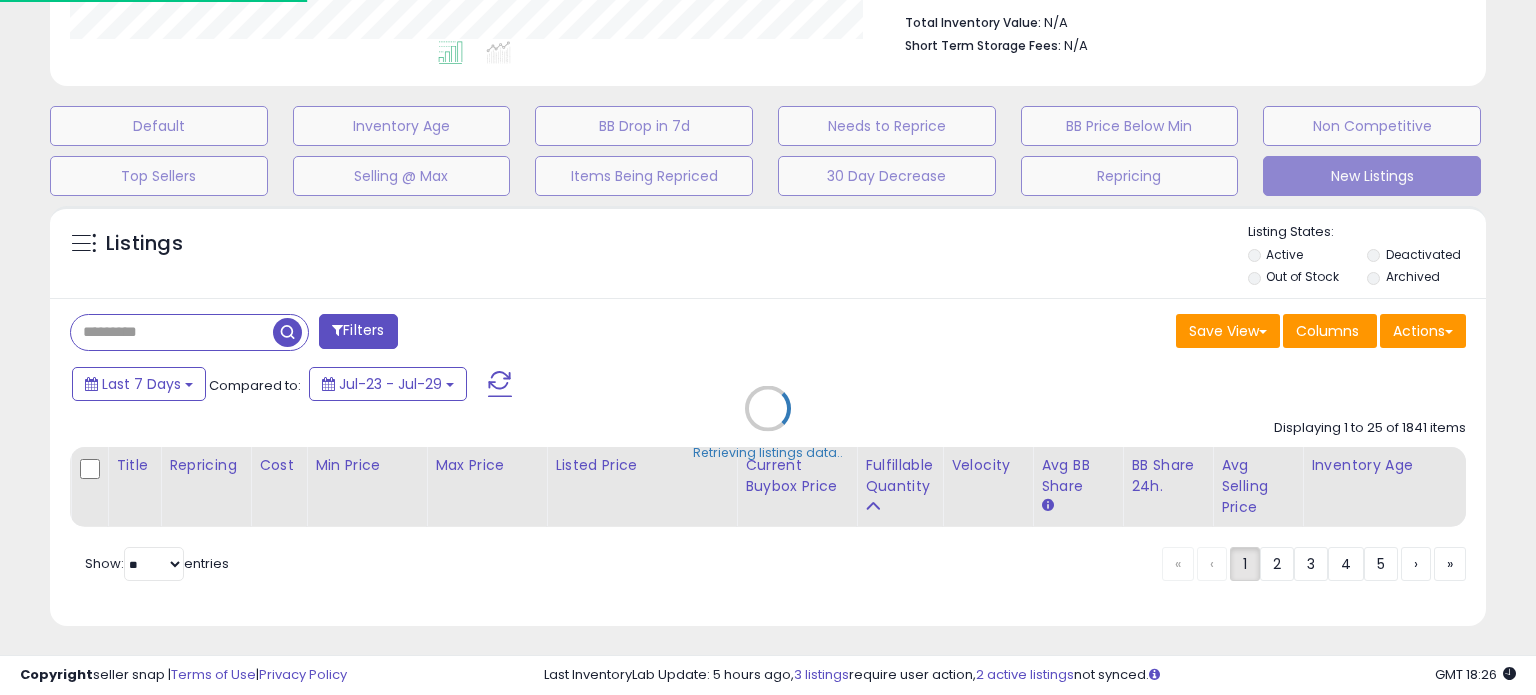 scroll, scrollTop: 999589, scrollLeft: 999176, axis: both 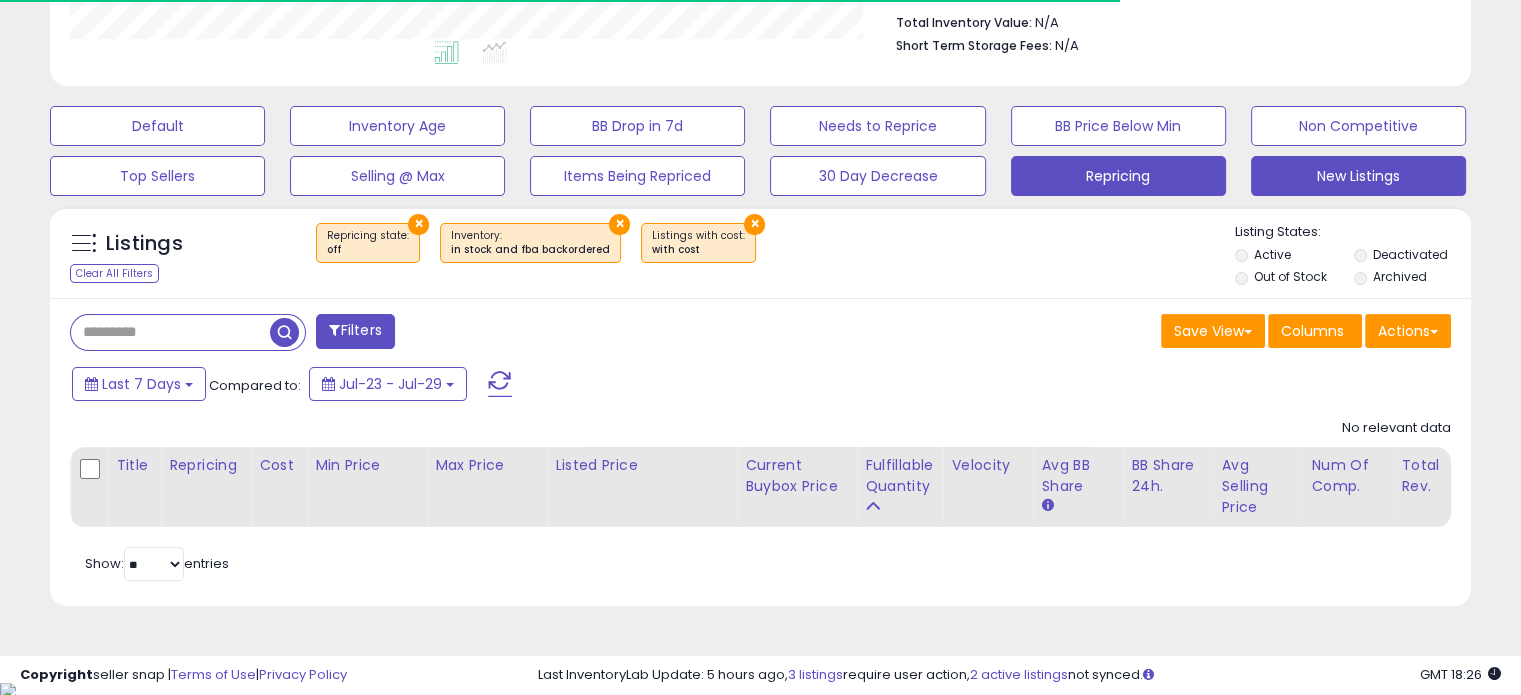 click on "Repricing" at bounding box center (157, 126) 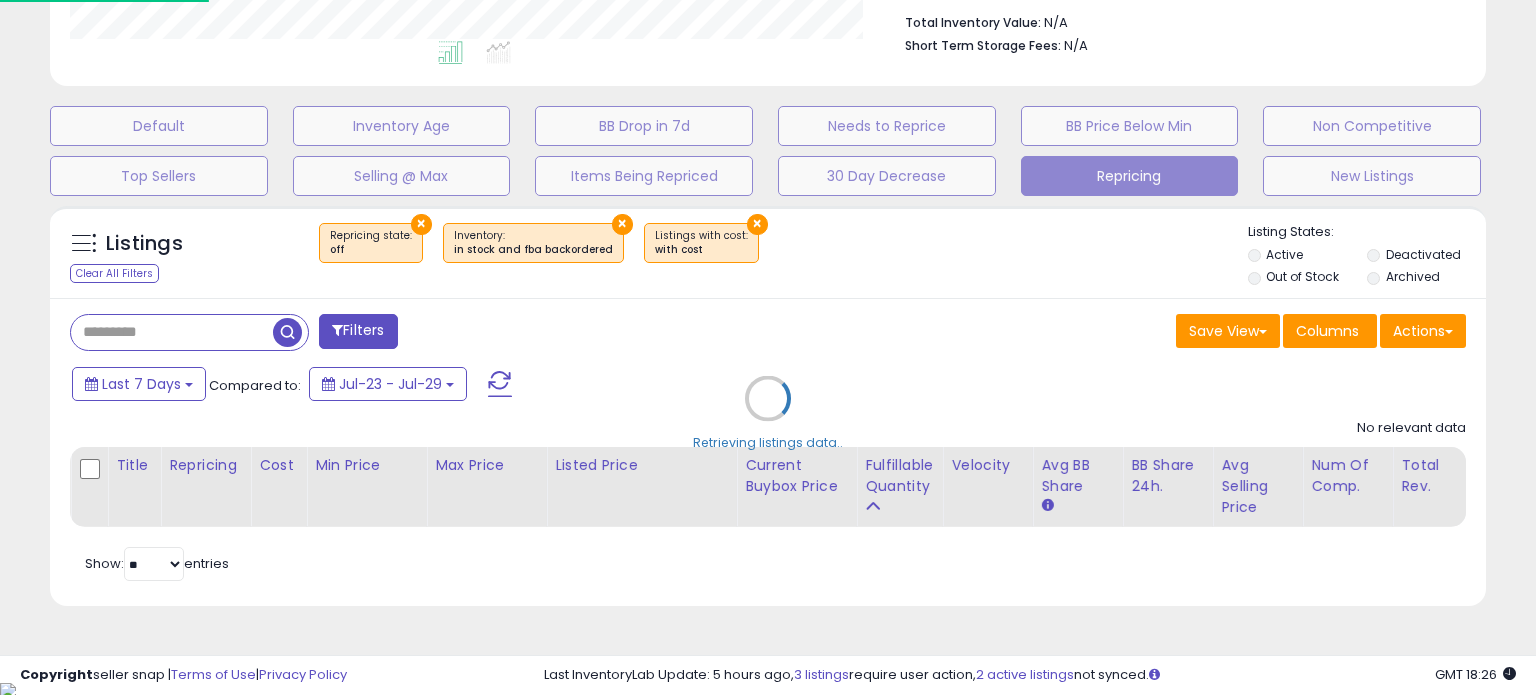 scroll, scrollTop: 999589, scrollLeft: 999168, axis: both 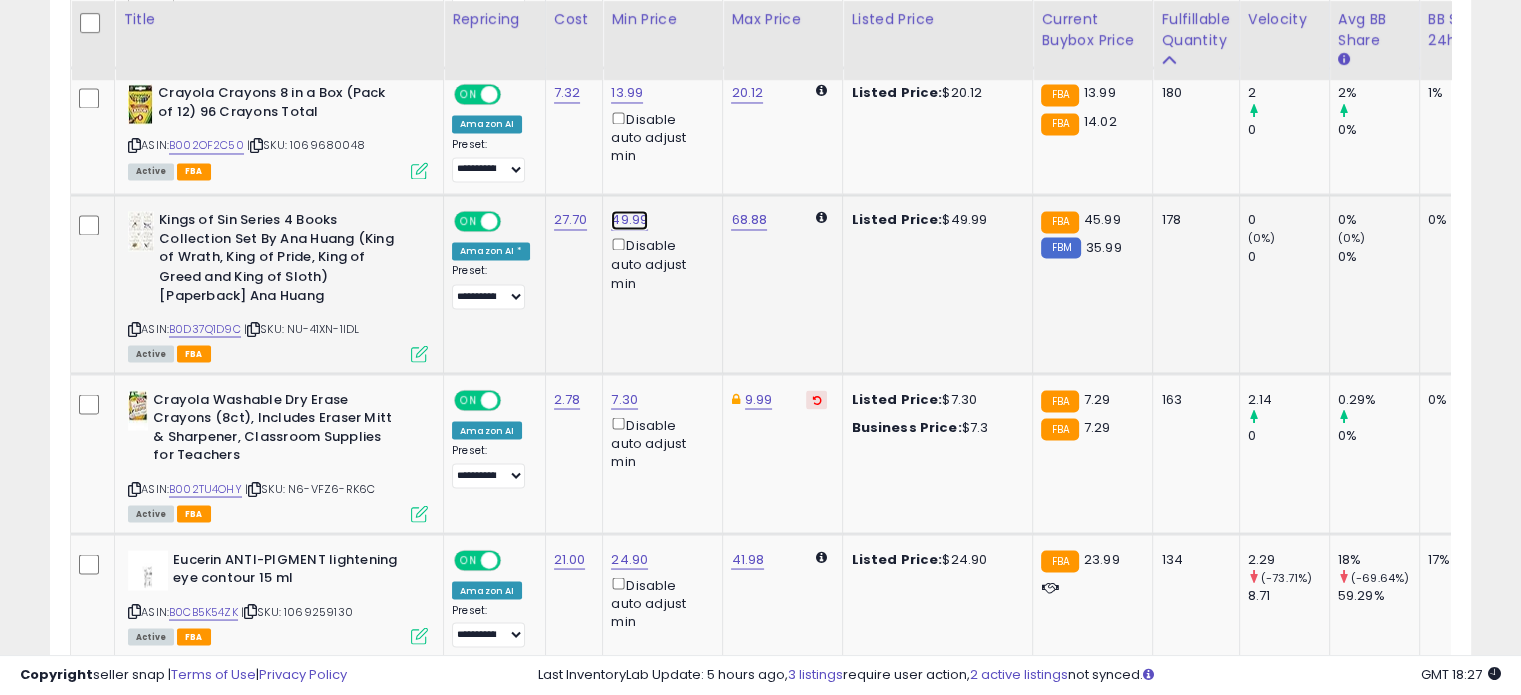 click on "49.99" at bounding box center [623, -2450] 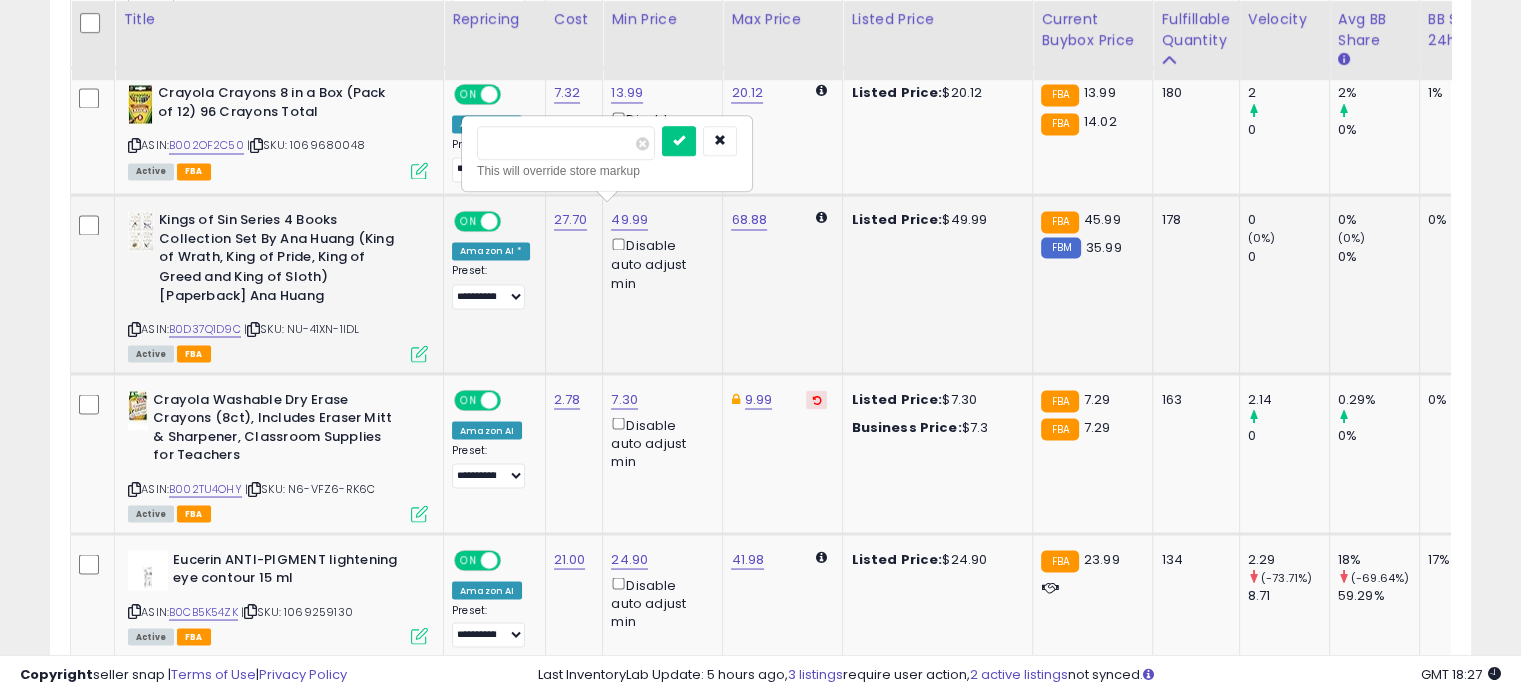 drag, startPoint x: 532, startPoint y: 139, endPoint x: 480, endPoint y: 135, distance: 52.153618 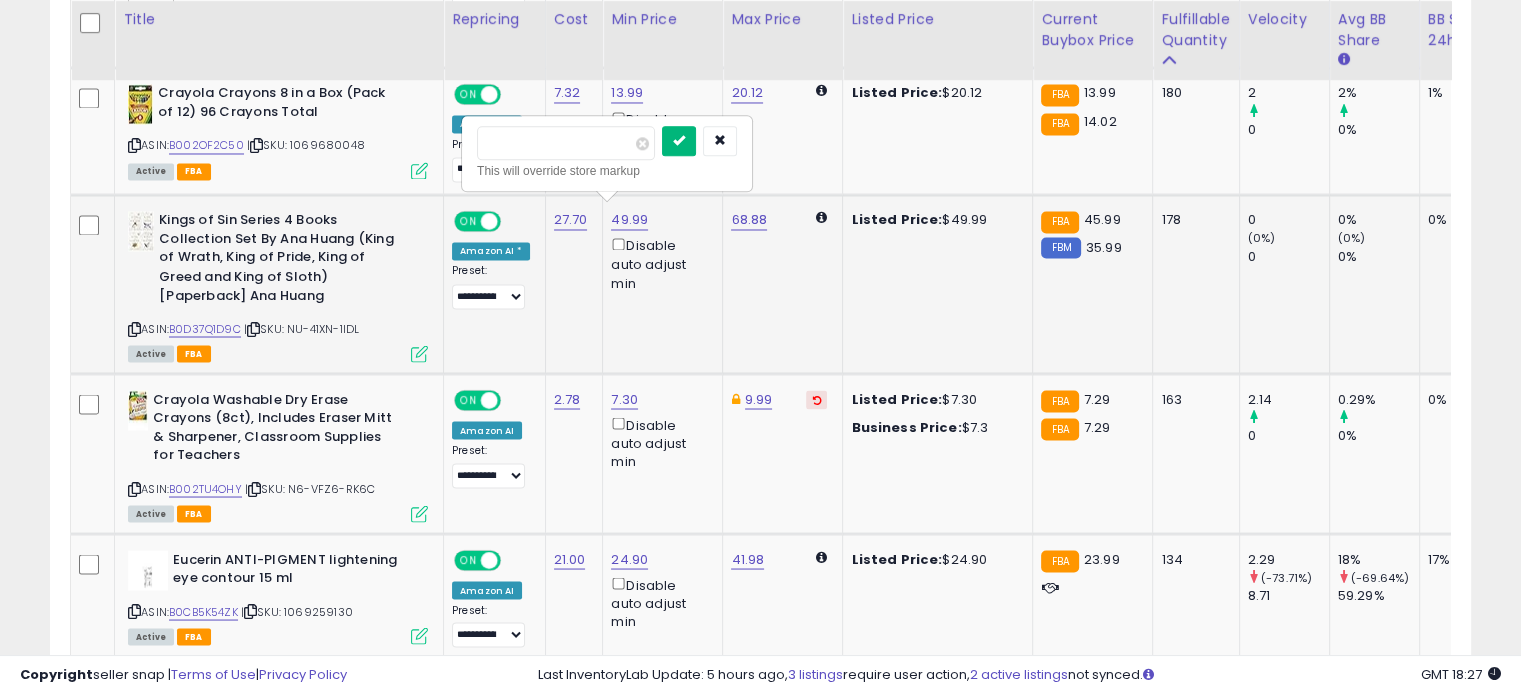 click at bounding box center [679, 140] 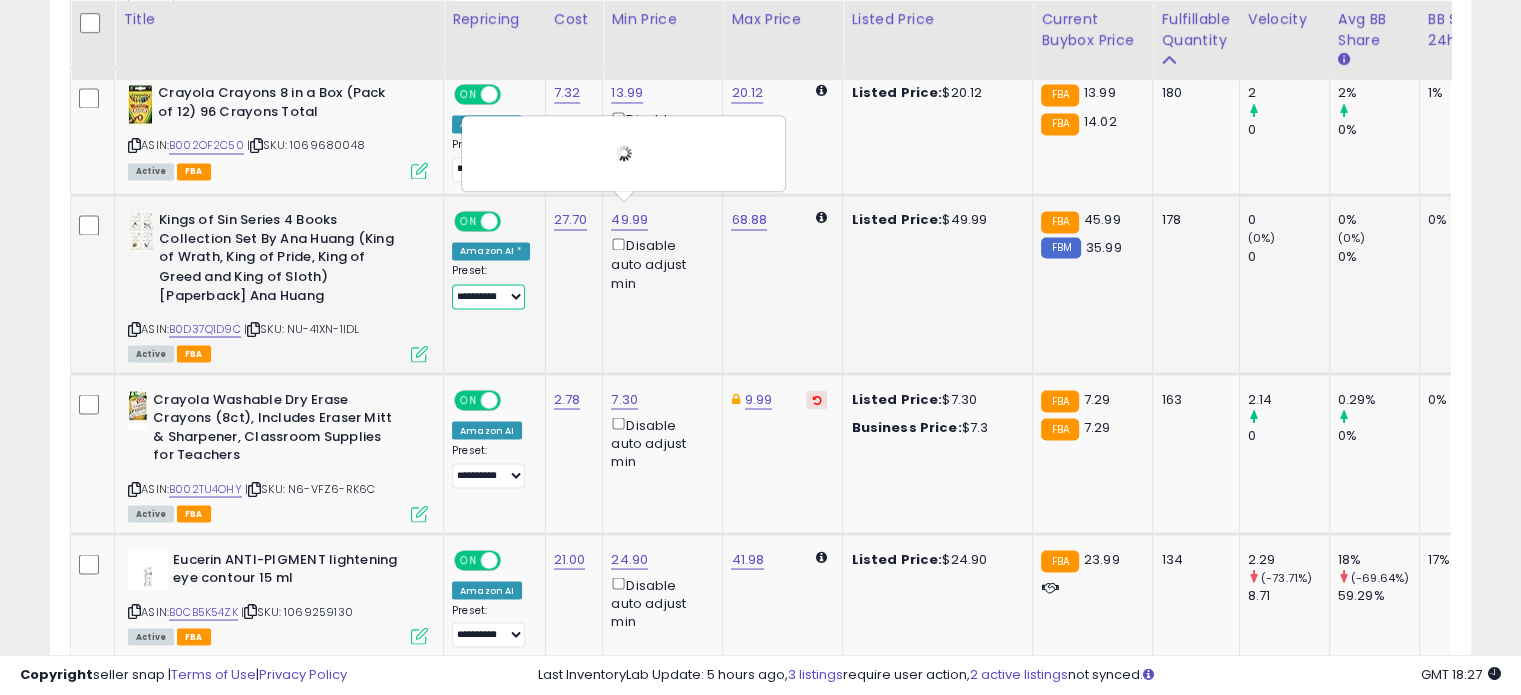click on "**********" at bounding box center [488, 296] 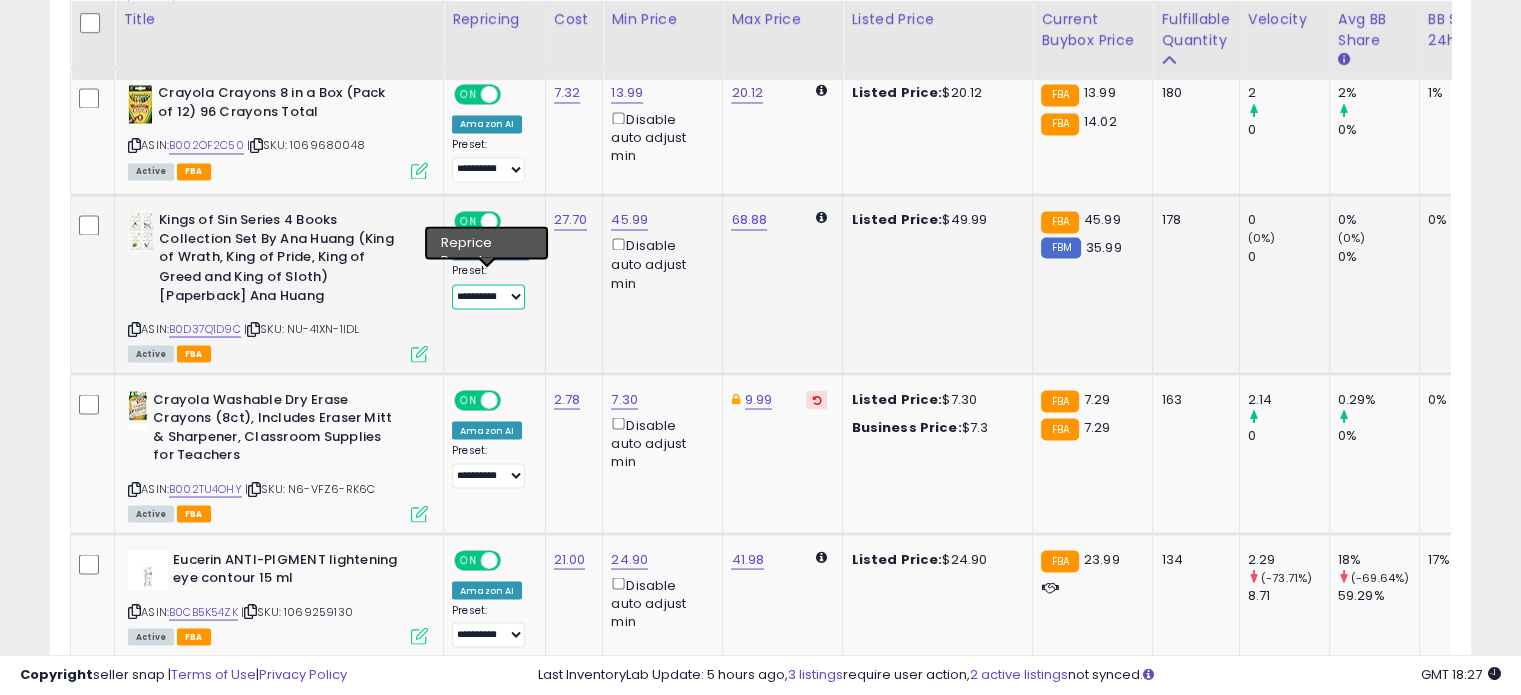 select on "**********" 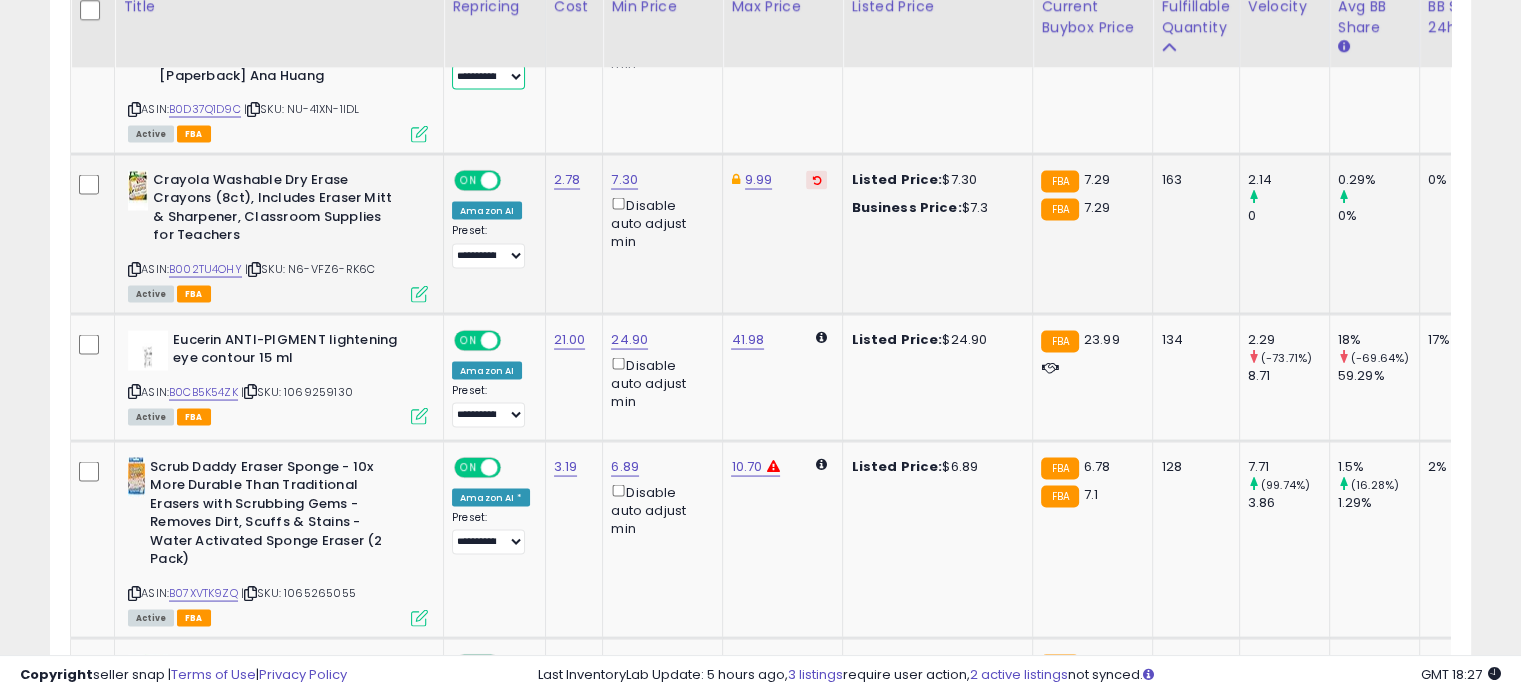 scroll, scrollTop: 3724, scrollLeft: 0, axis: vertical 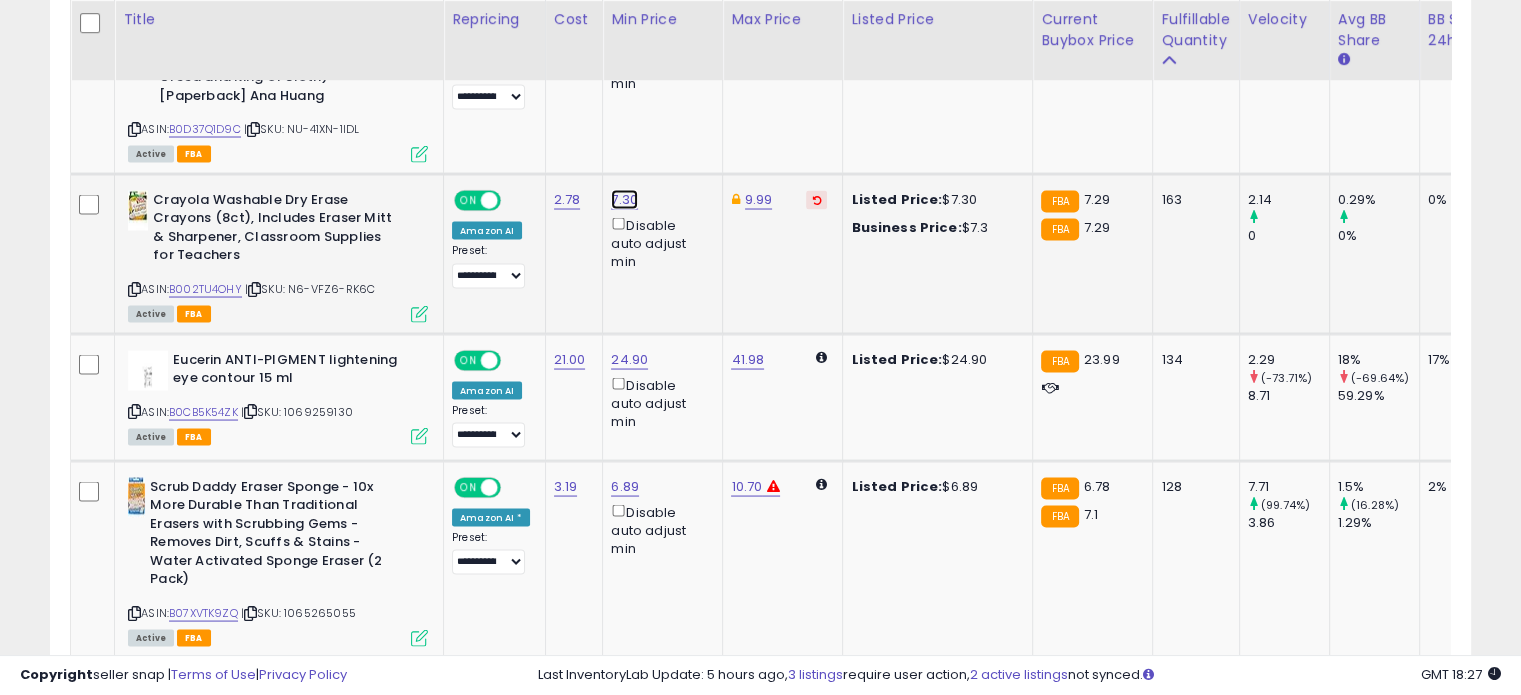 click on "7.30" at bounding box center (623, -2650) 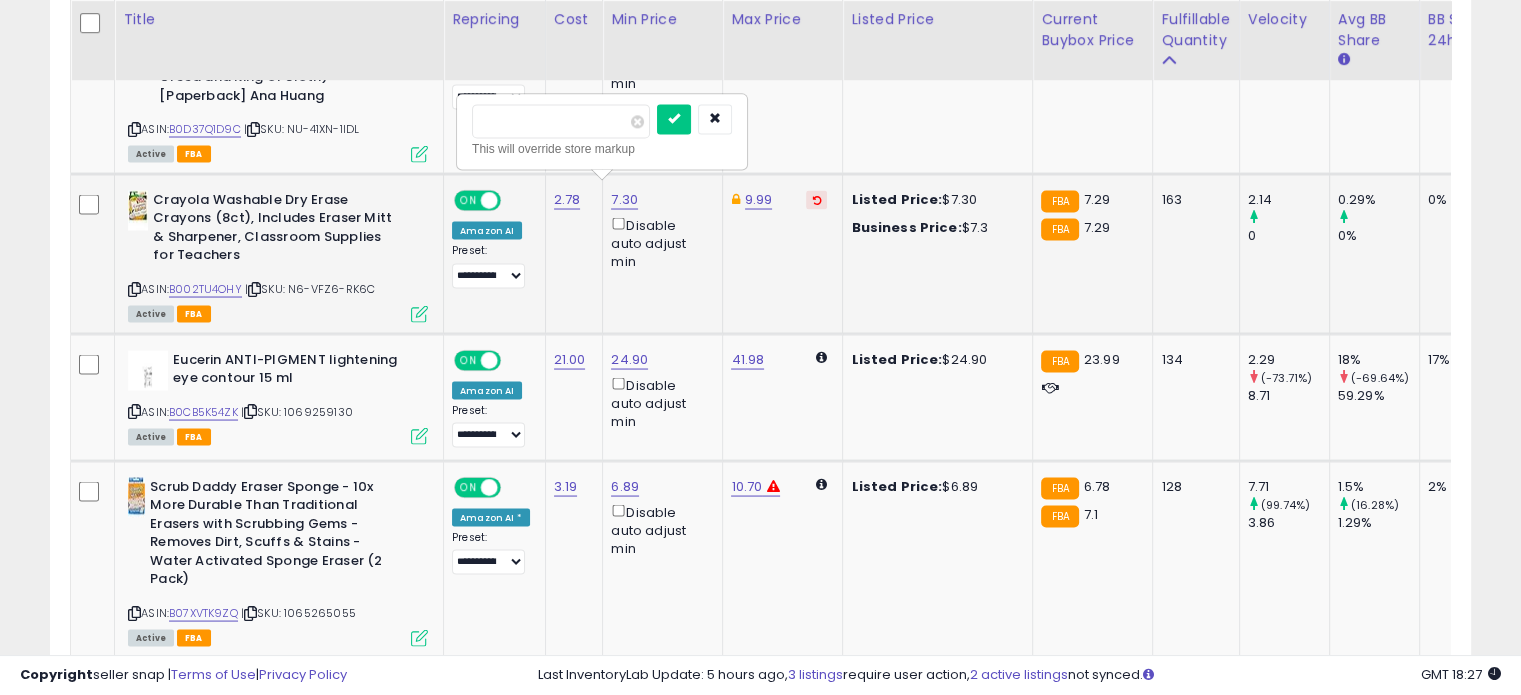 drag, startPoint x: 520, startPoint y: 115, endPoint x: 460, endPoint y: 111, distance: 60.133186 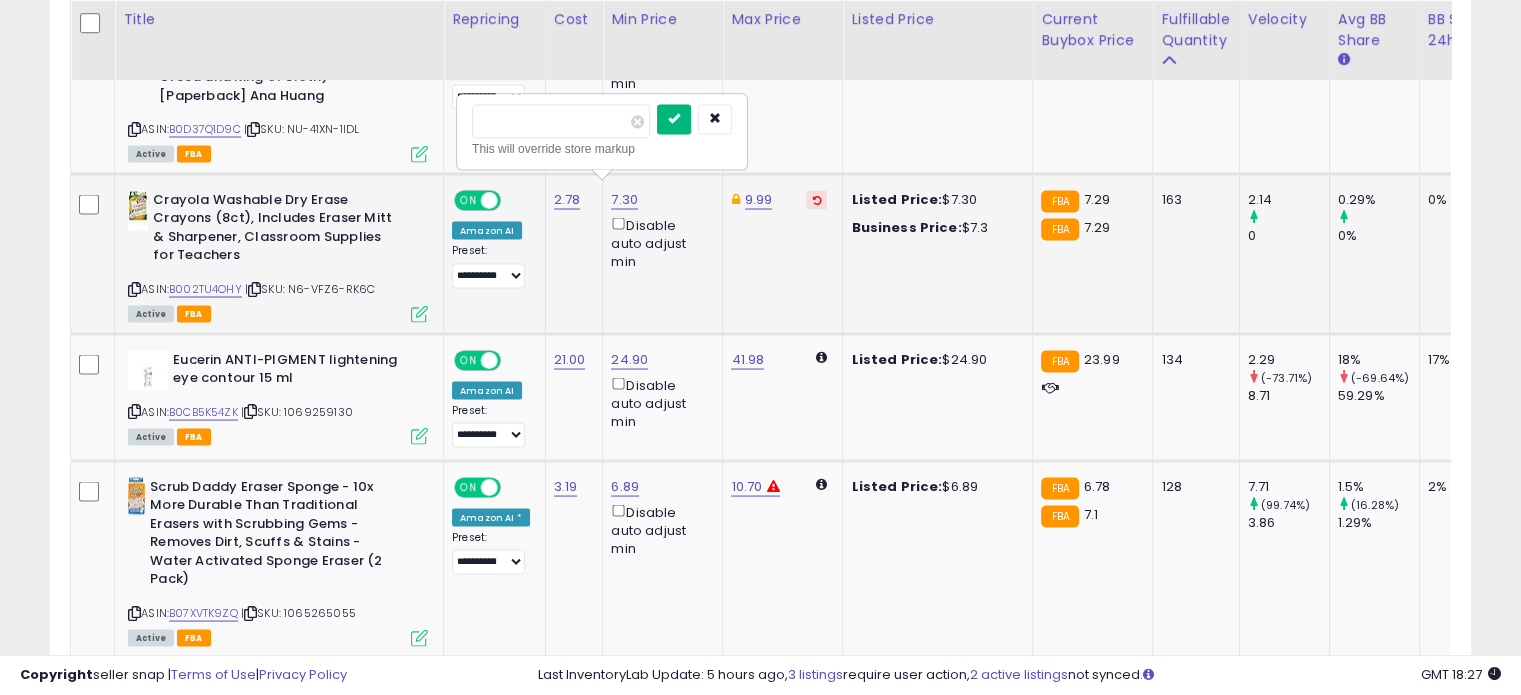 type on "****" 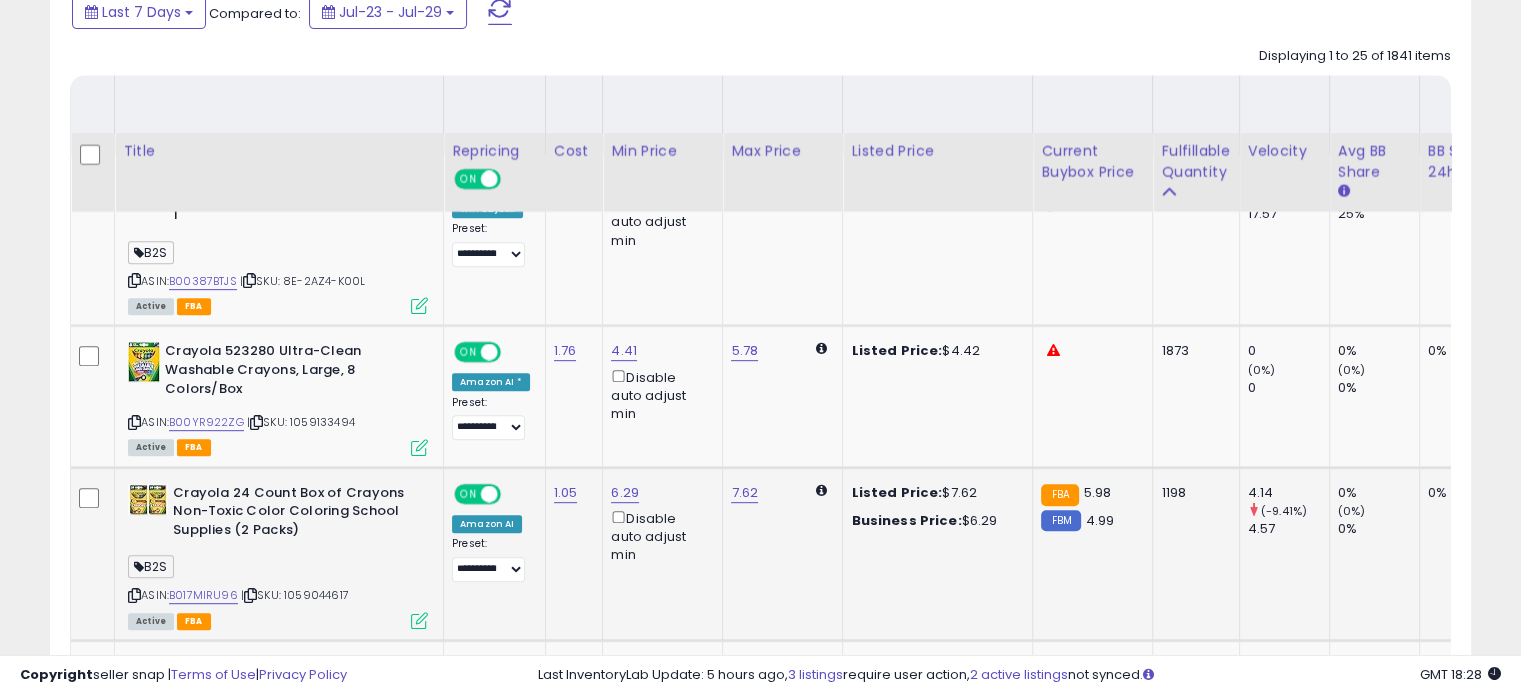 scroll, scrollTop: 1100, scrollLeft: 0, axis: vertical 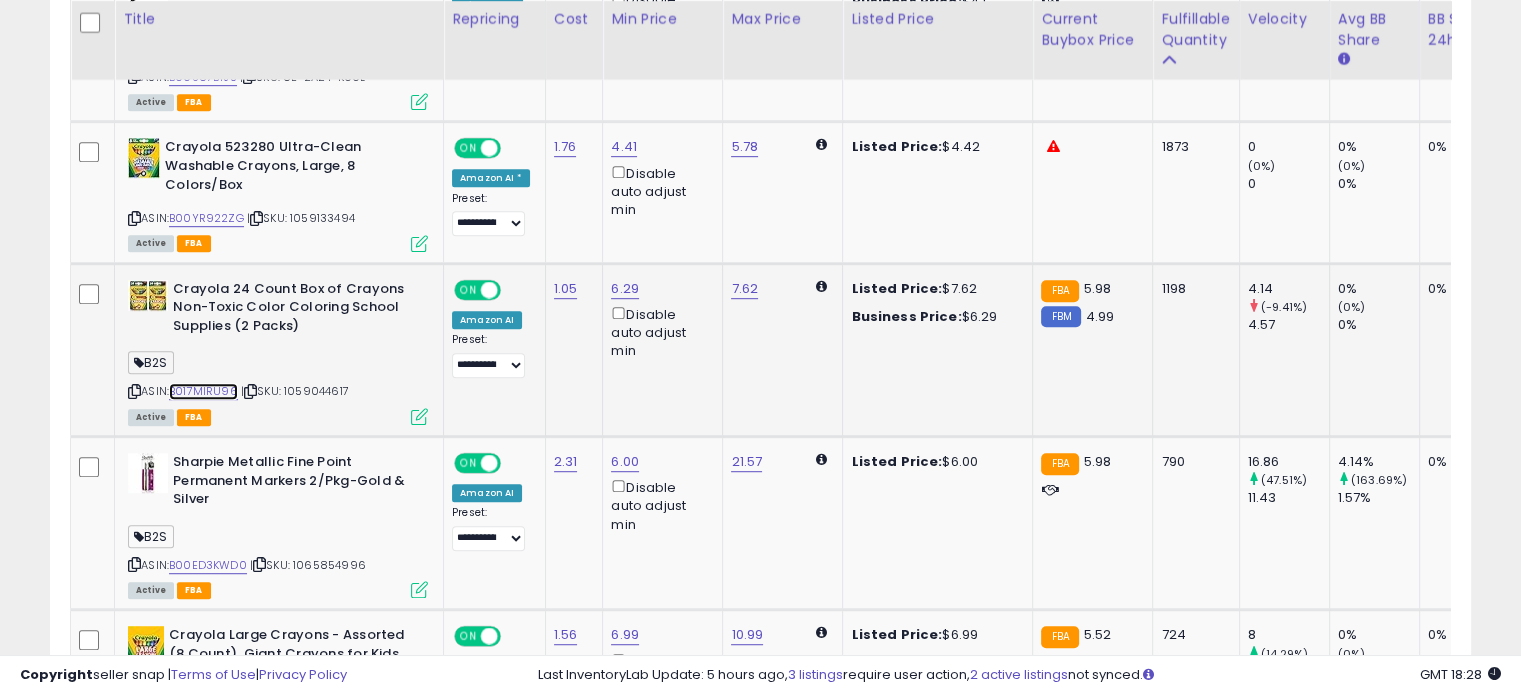 click on "B017MIRU96" at bounding box center (203, 391) 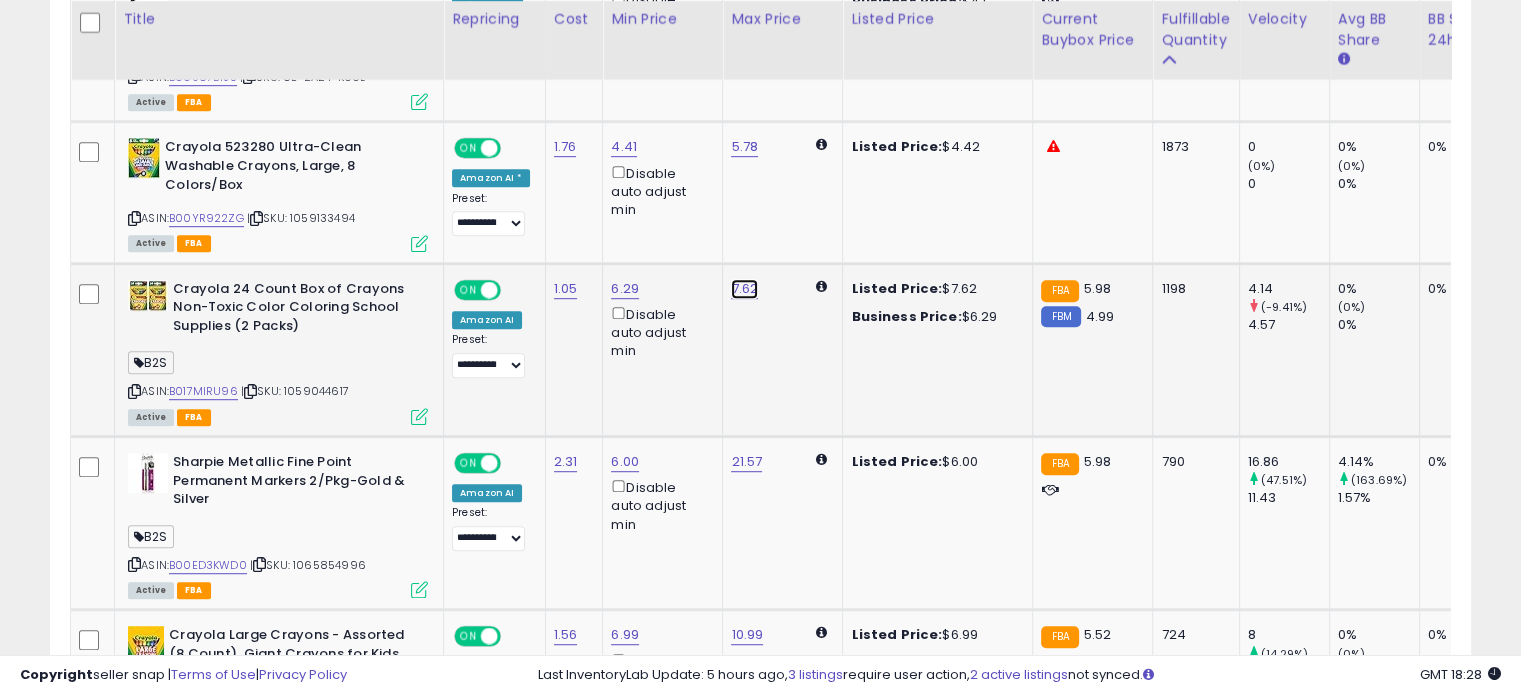 click on "7.62" at bounding box center [743, -26] 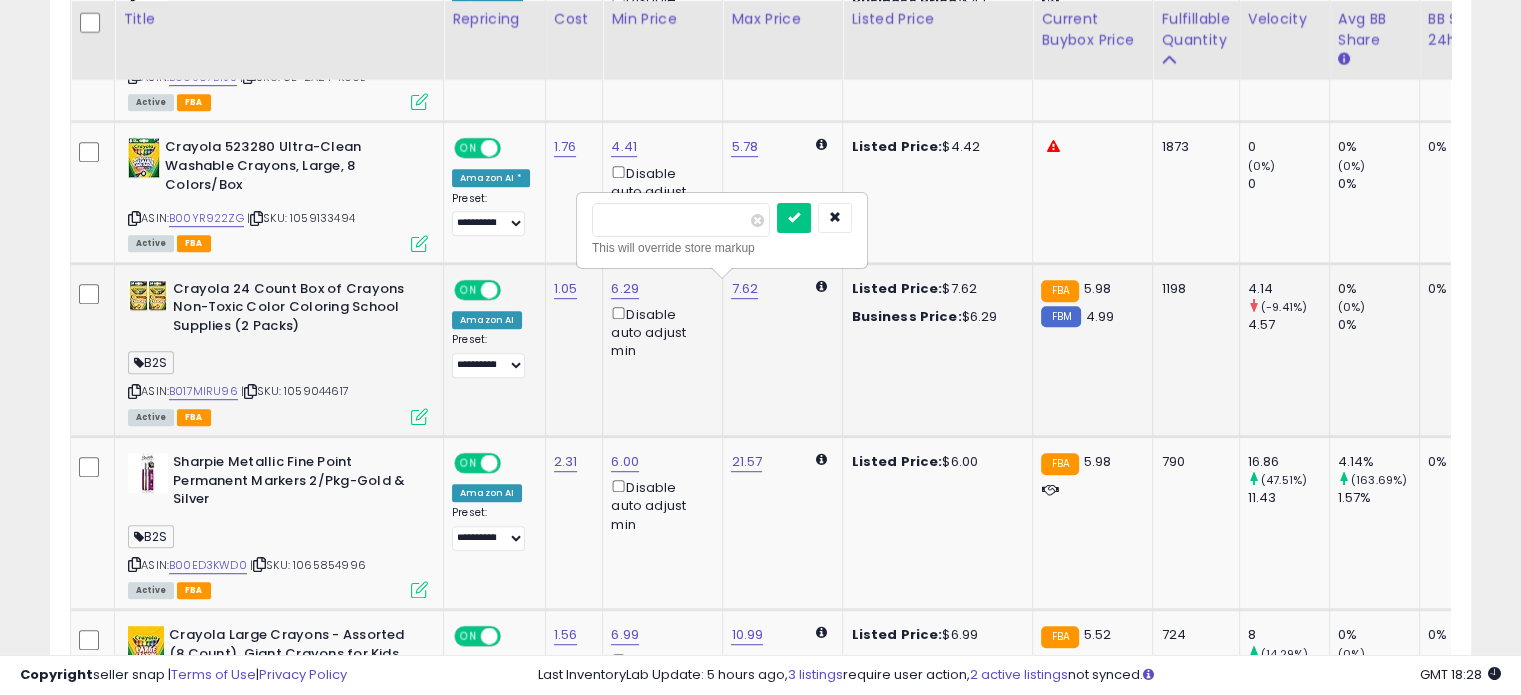 click on "****" at bounding box center (681, 220) 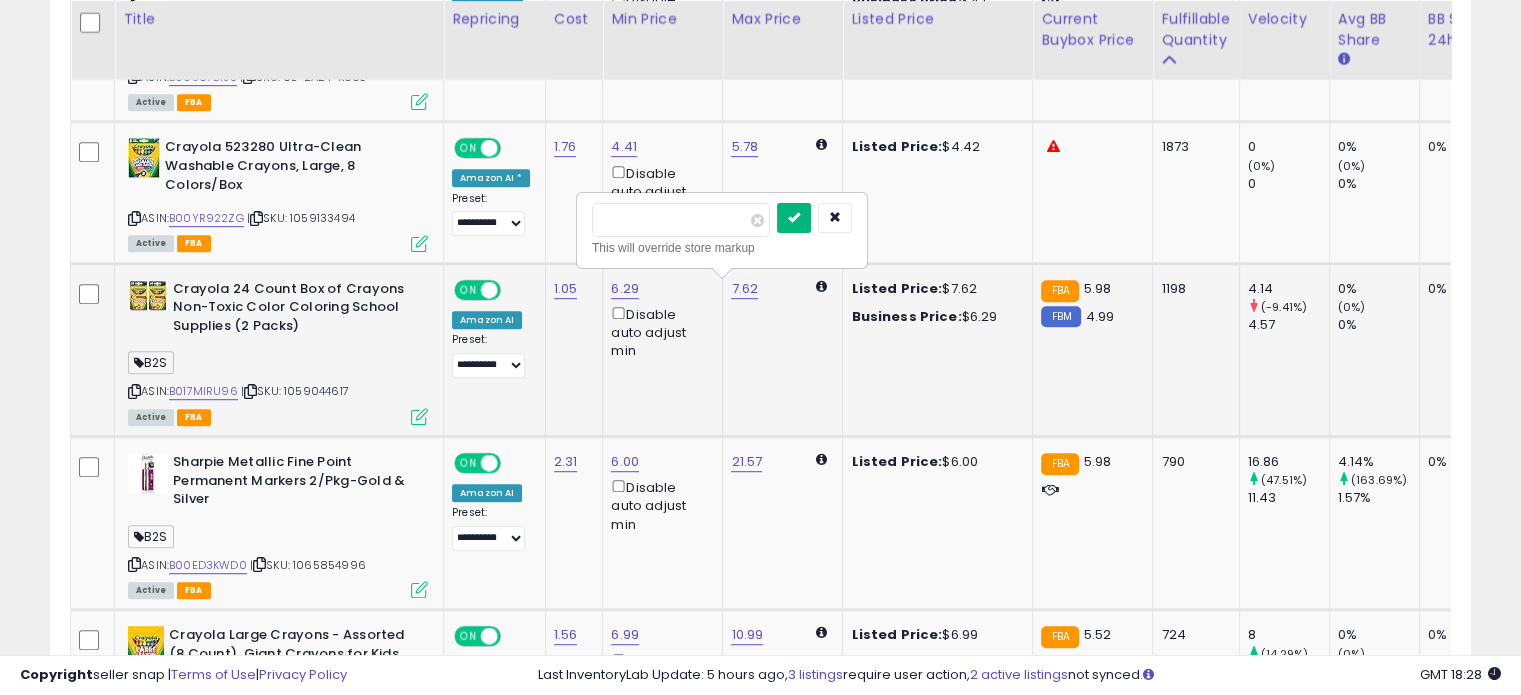 type on "****" 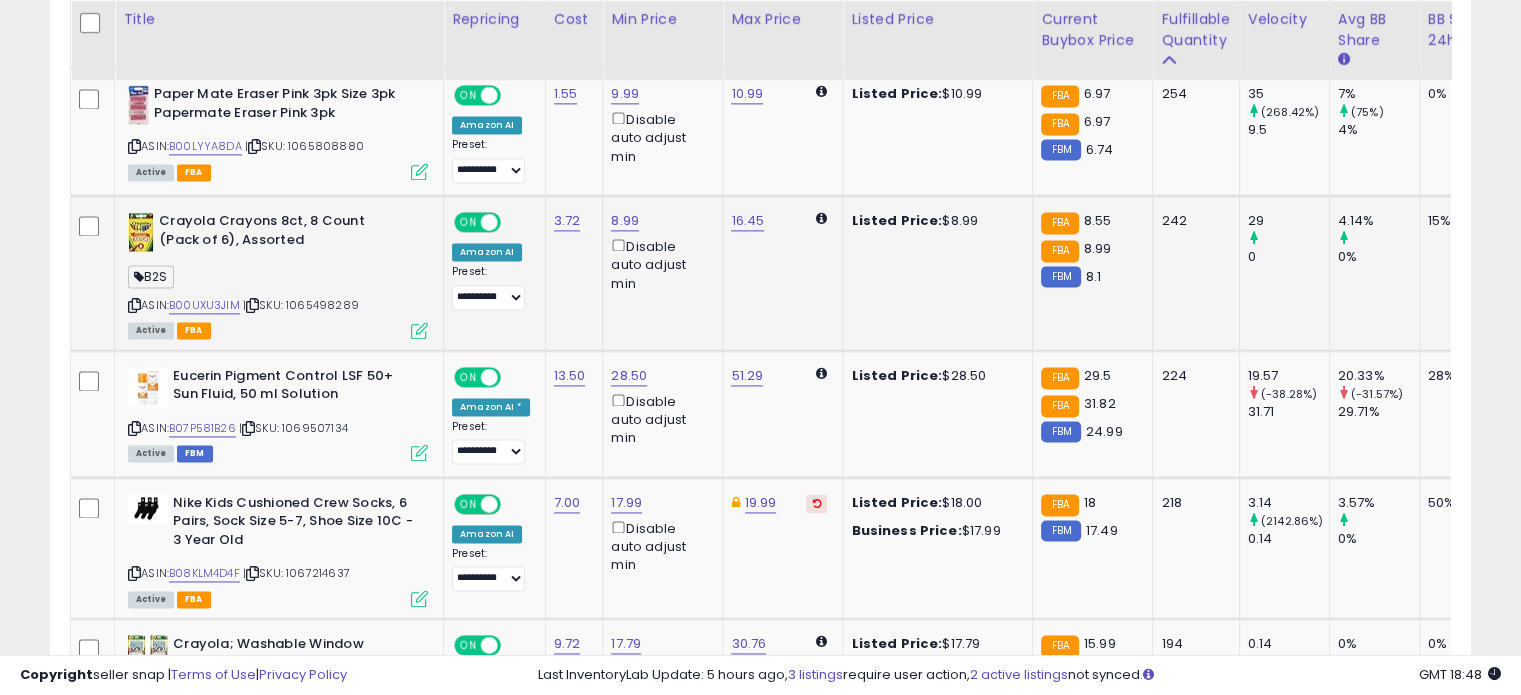 scroll, scrollTop: 2700, scrollLeft: 0, axis: vertical 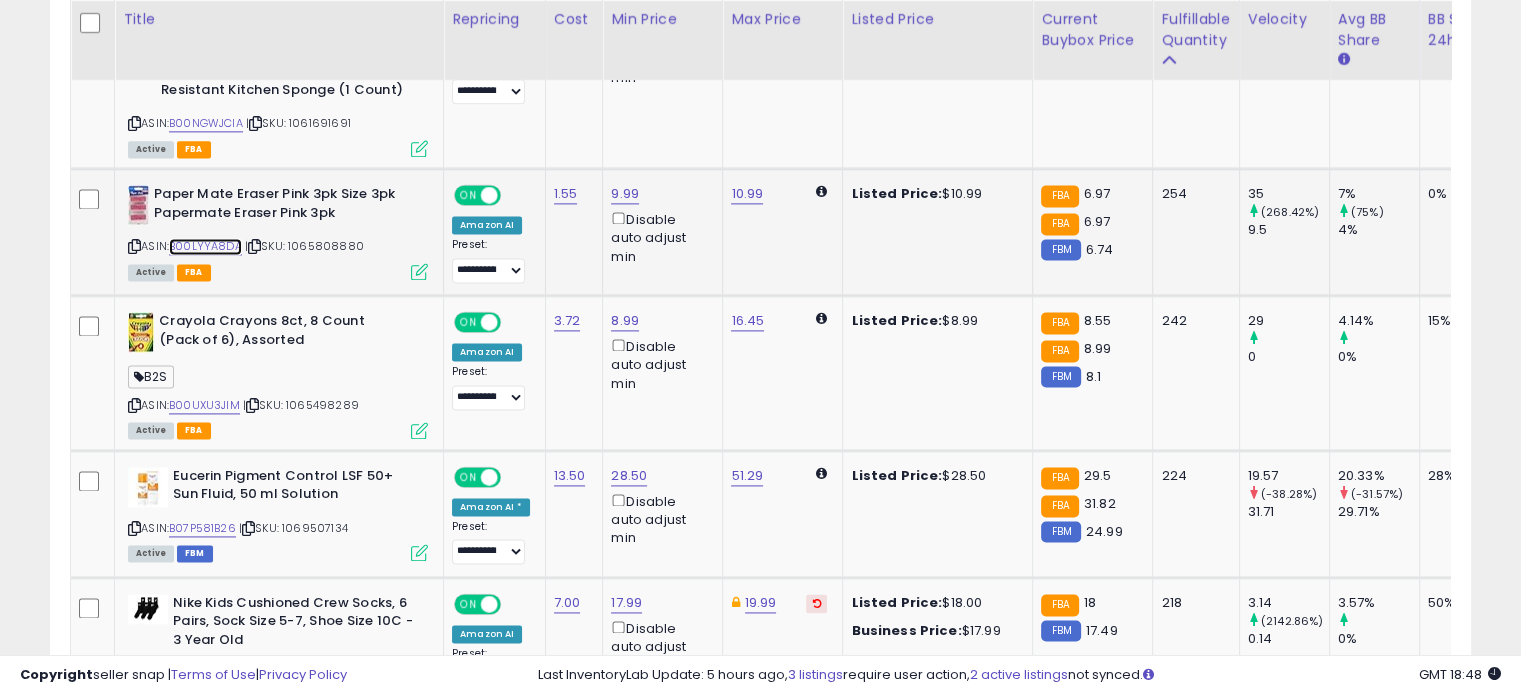 click on "B00LYYA8DA" at bounding box center [205, 246] 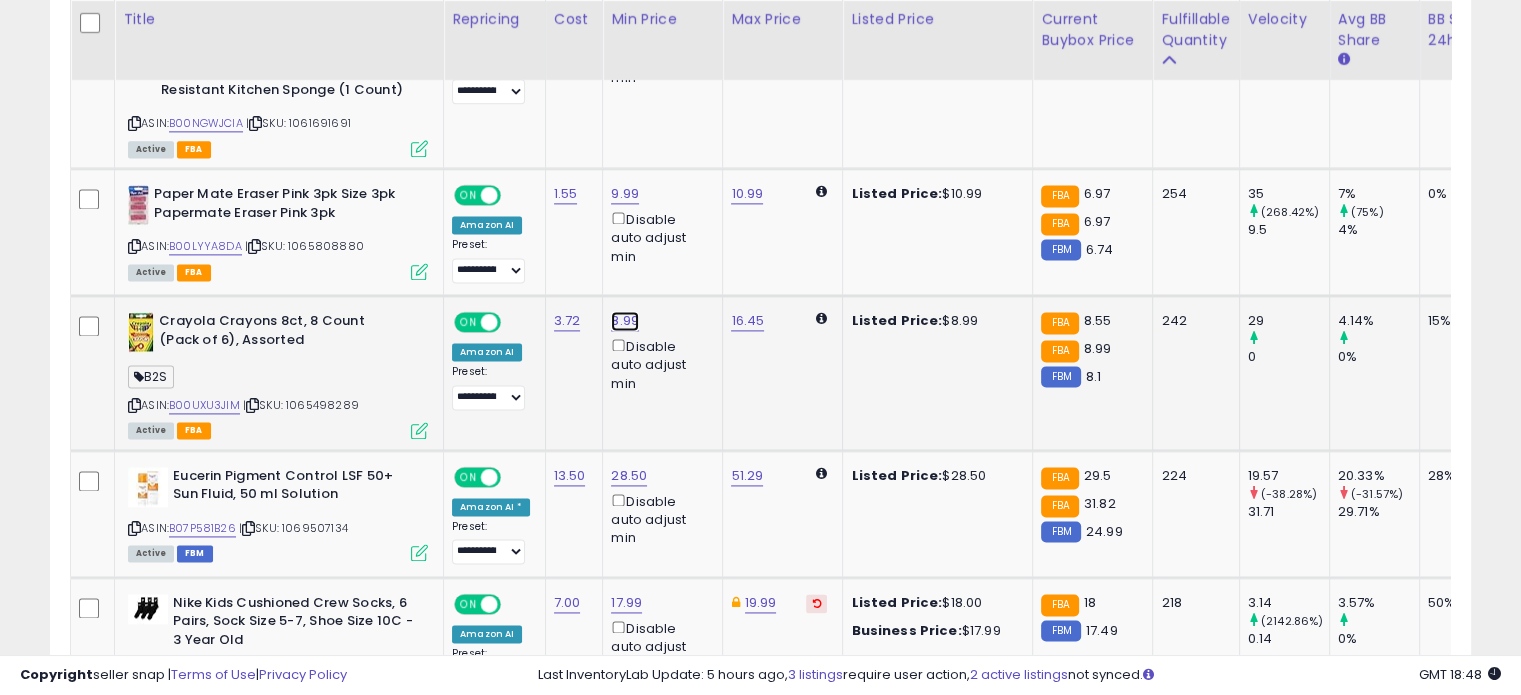 click on "8.99" at bounding box center [623, -1626] 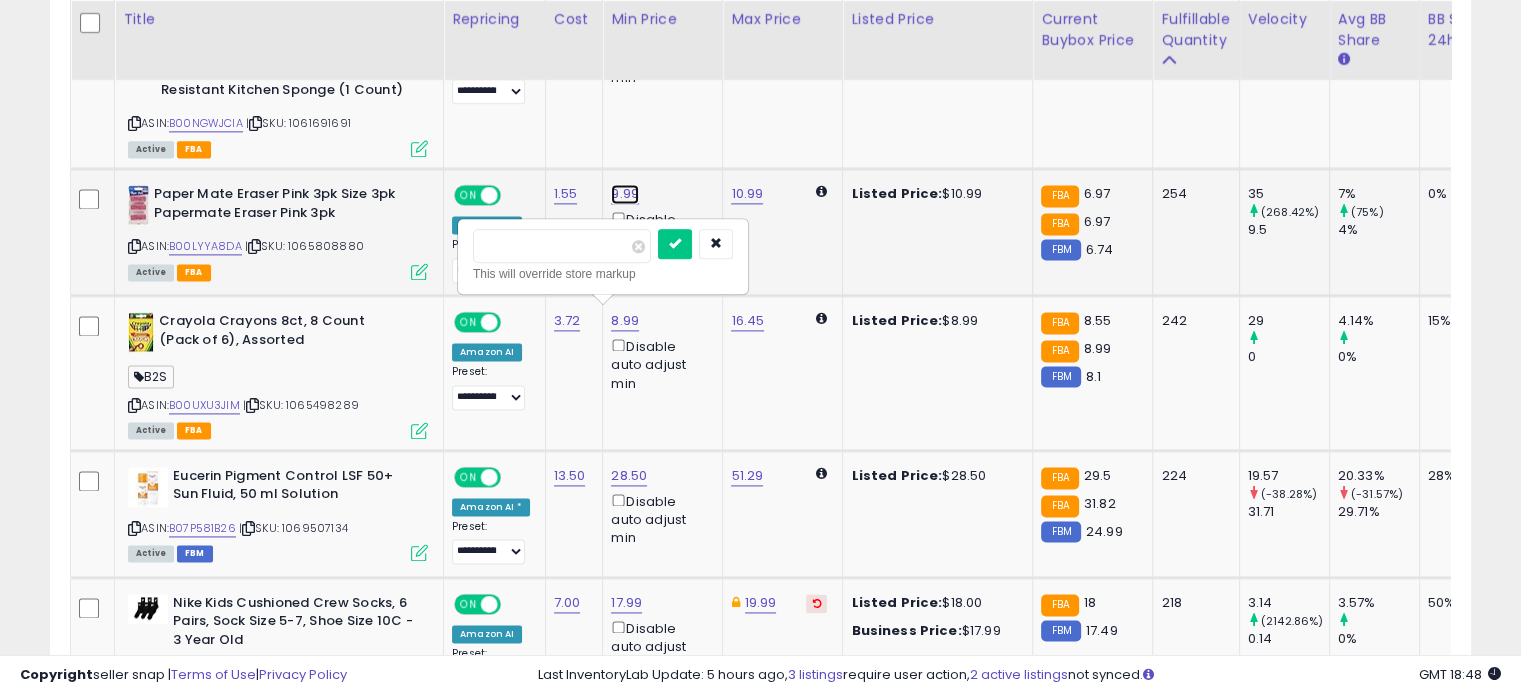 click on "9.99" at bounding box center (623, -1626) 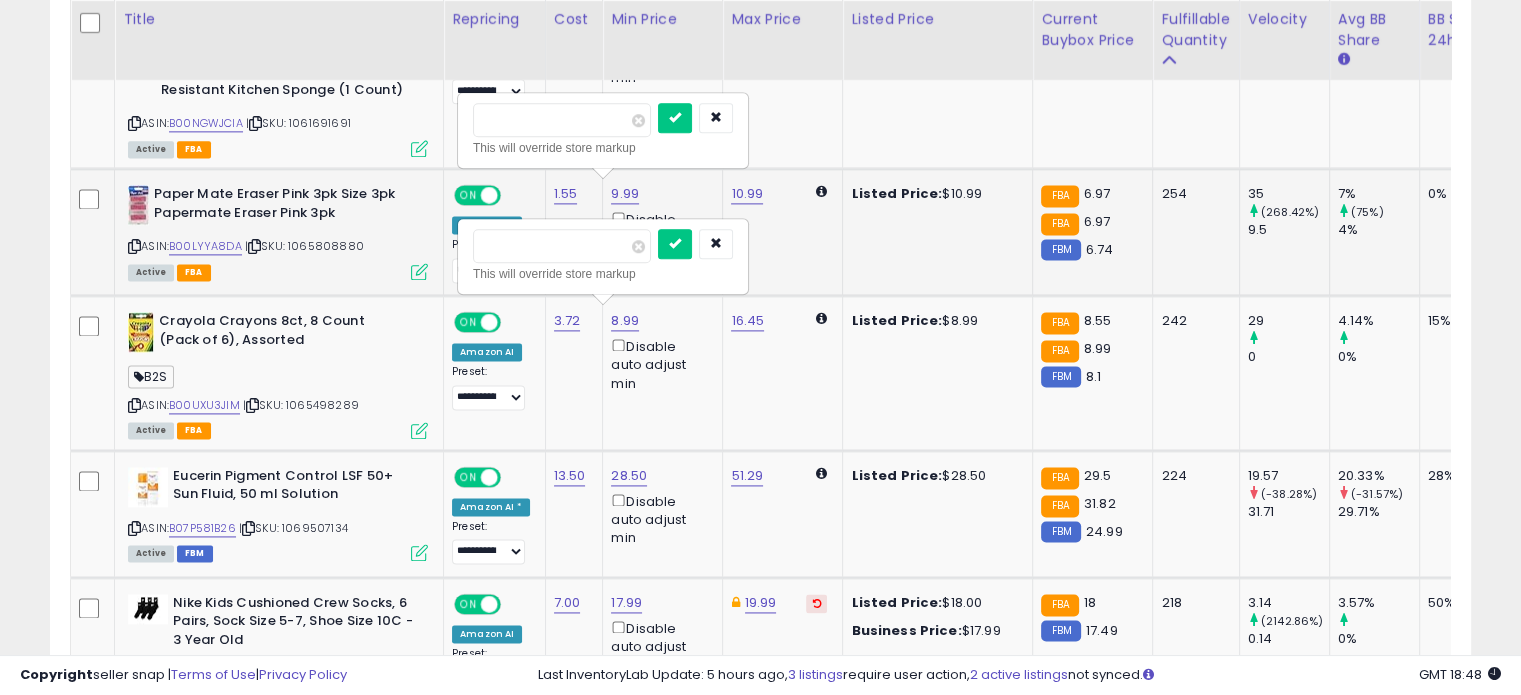 drag, startPoint x: 515, startPoint y: 118, endPoint x: 459, endPoint y: 118, distance: 56 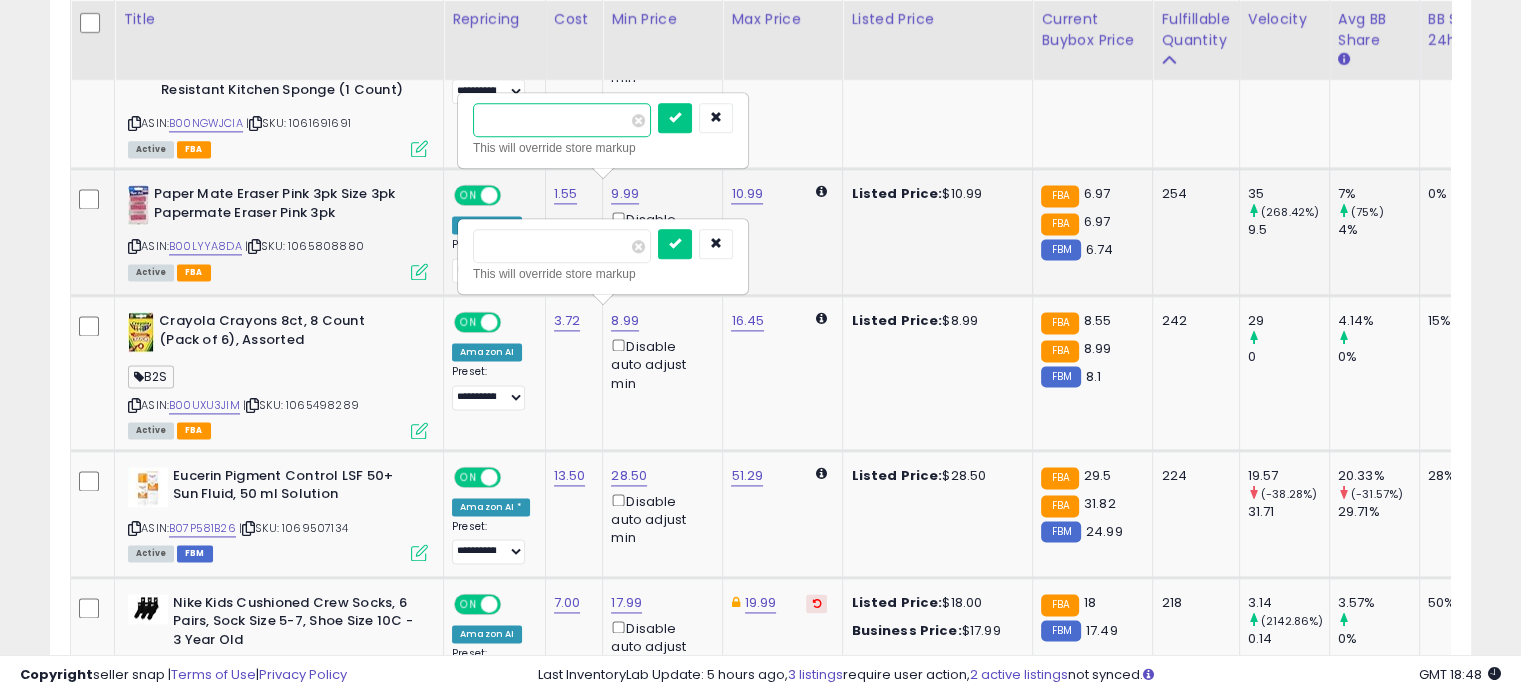 click on "****" at bounding box center [562, 120] 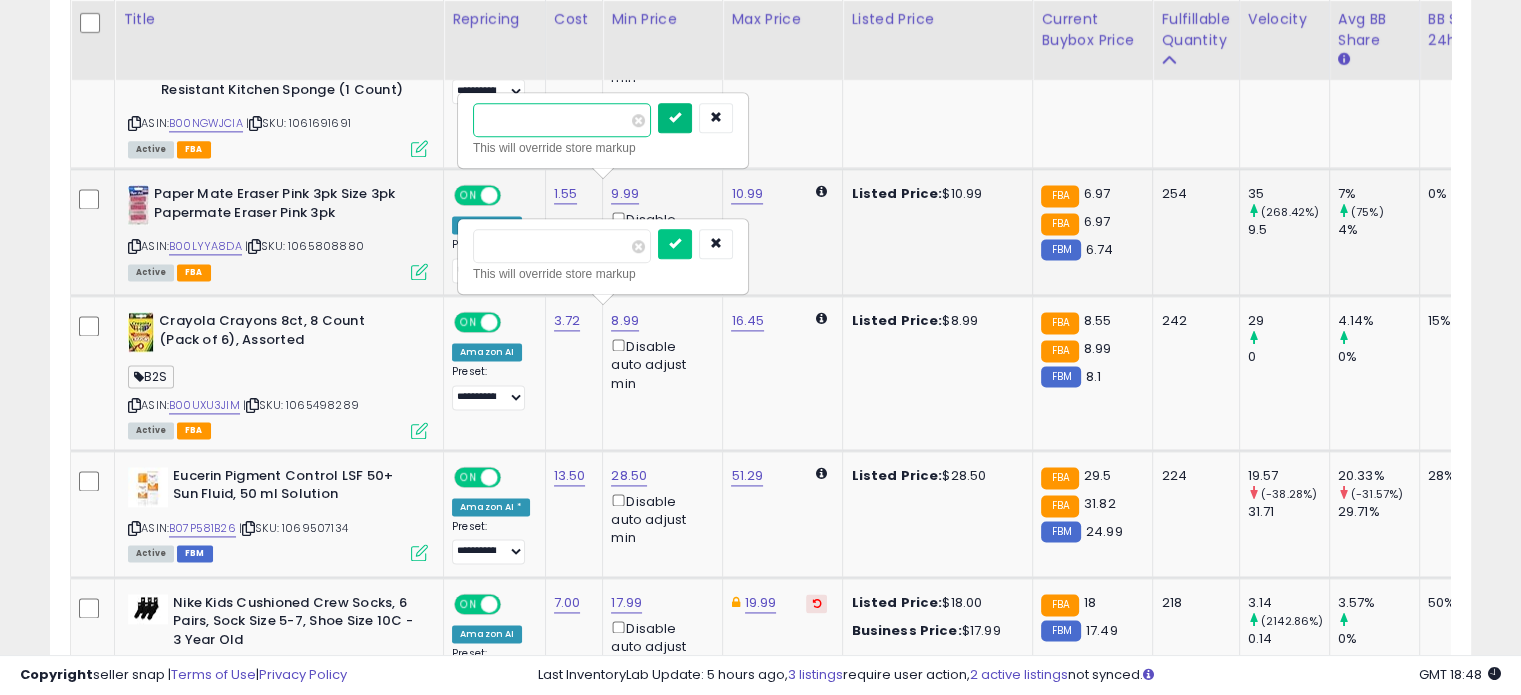 type on "****" 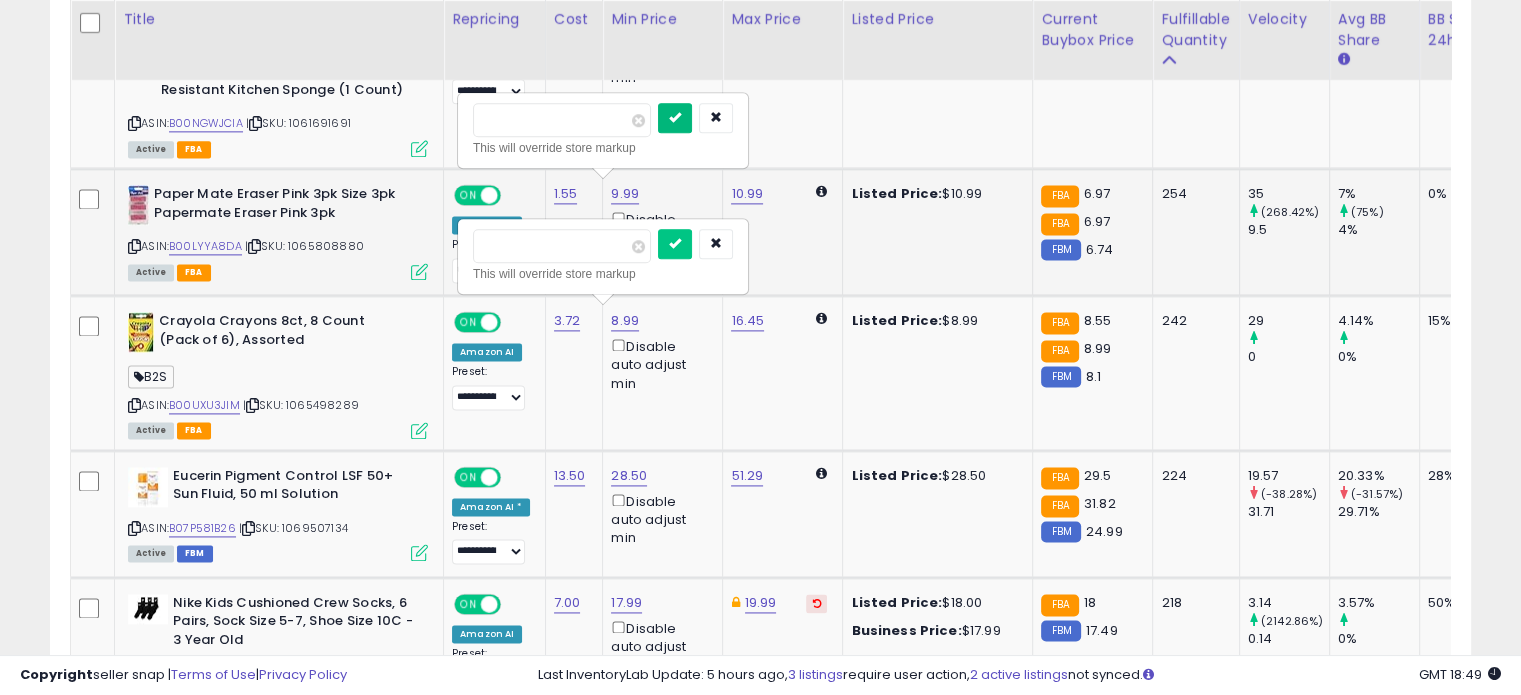 click at bounding box center [675, 118] 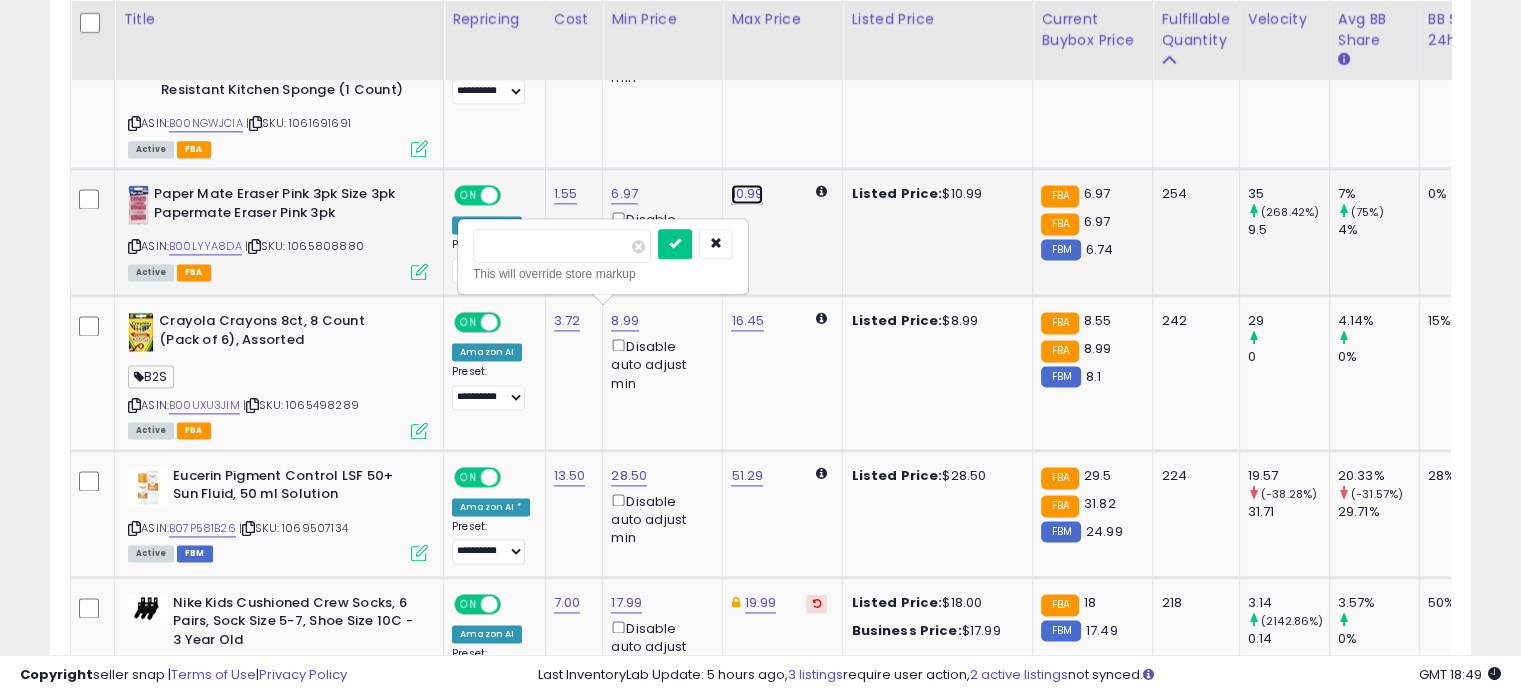 click on "10.99" at bounding box center [743, -1626] 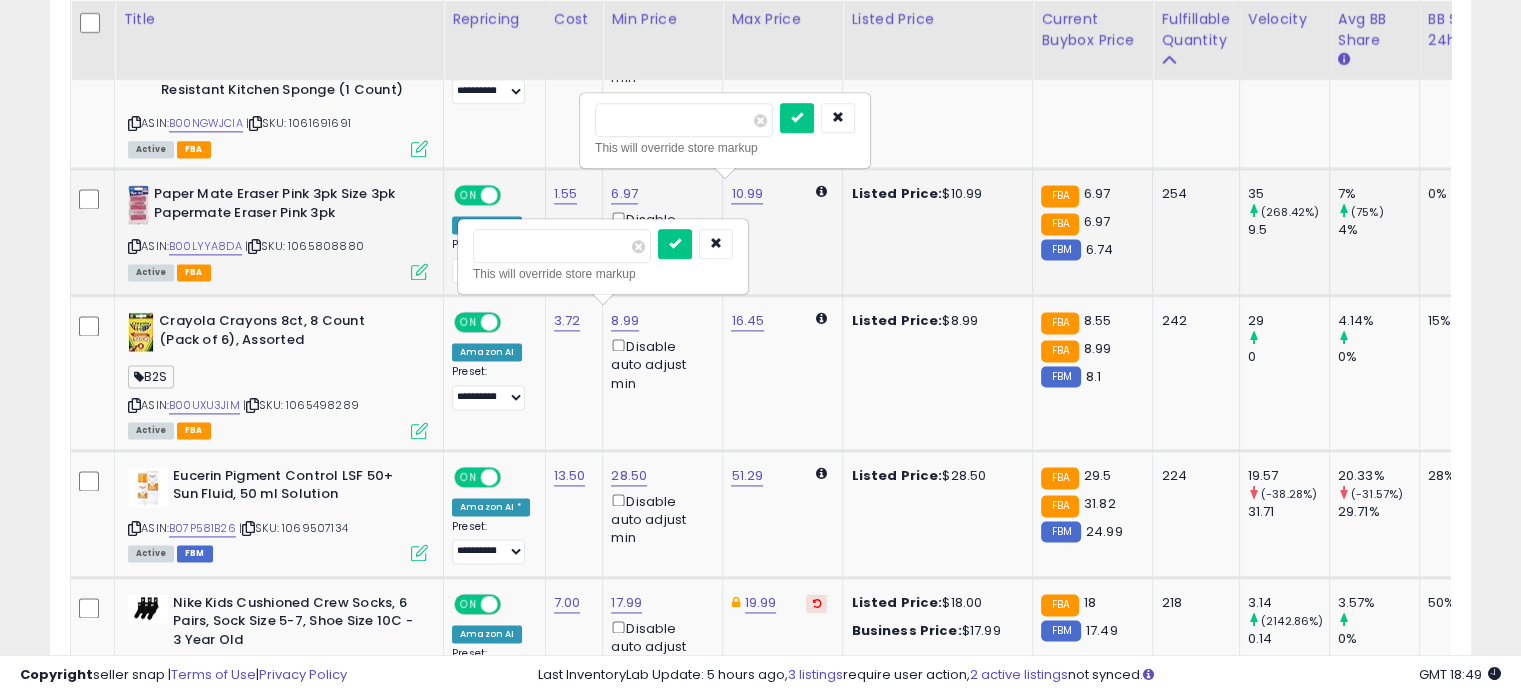 drag, startPoint x: 683, startPoint y: 129, endPoint x: 592, endPoint y: 120, distance: 91.44397 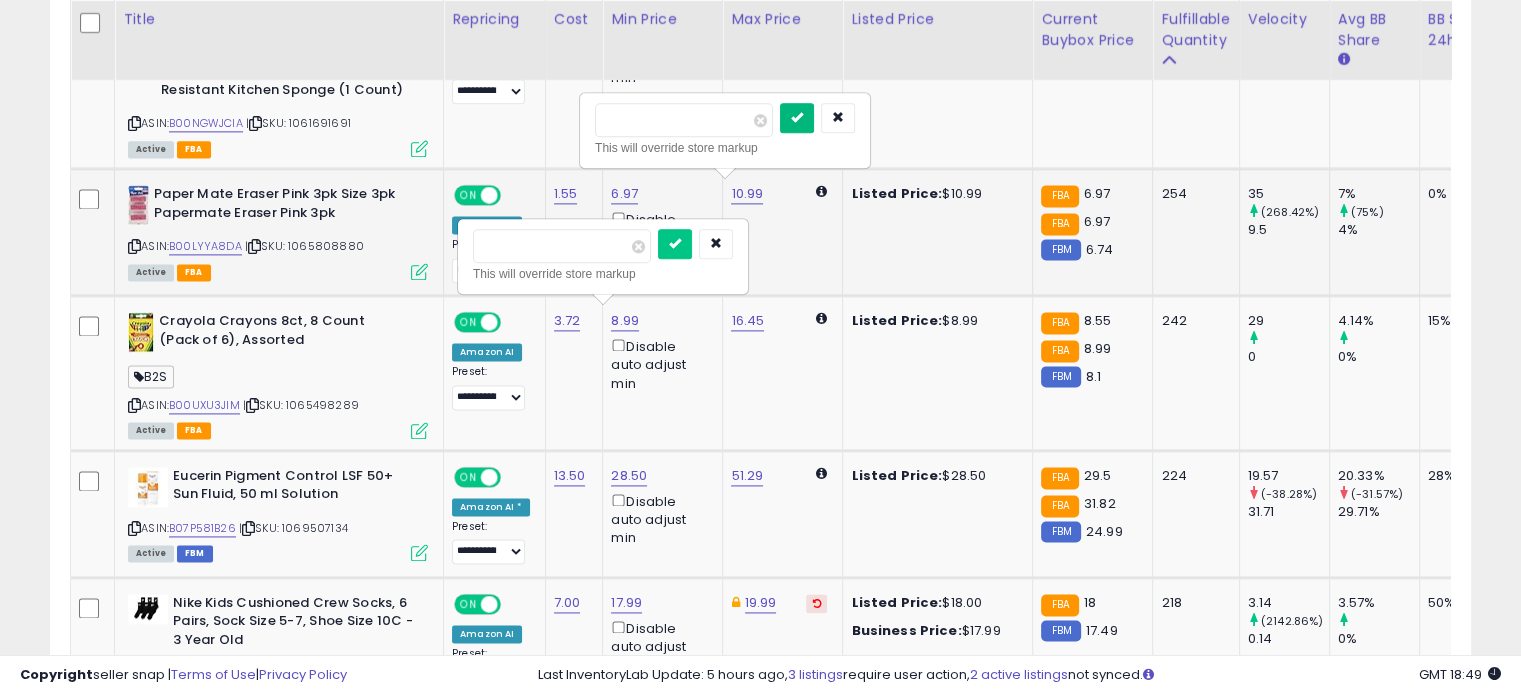 type on "****" 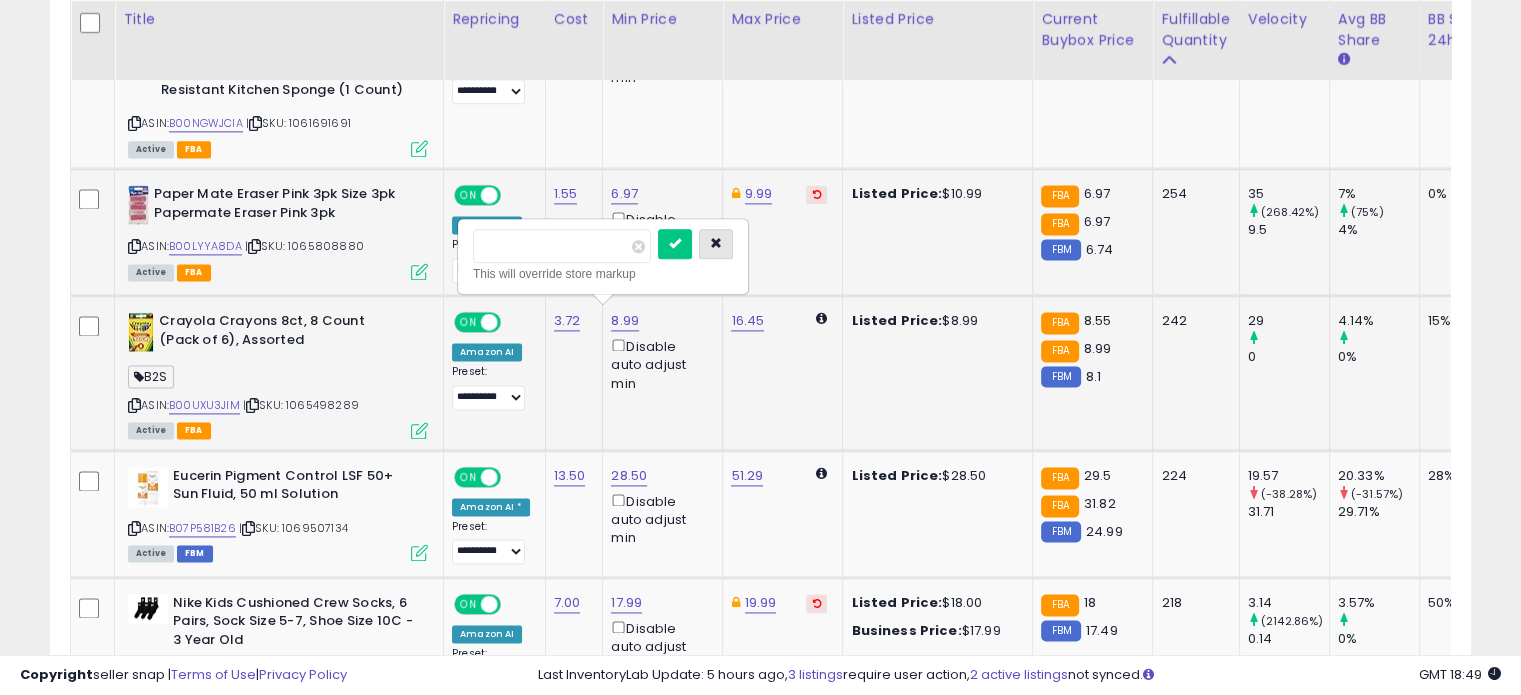 click at bounding box center [716, 244] 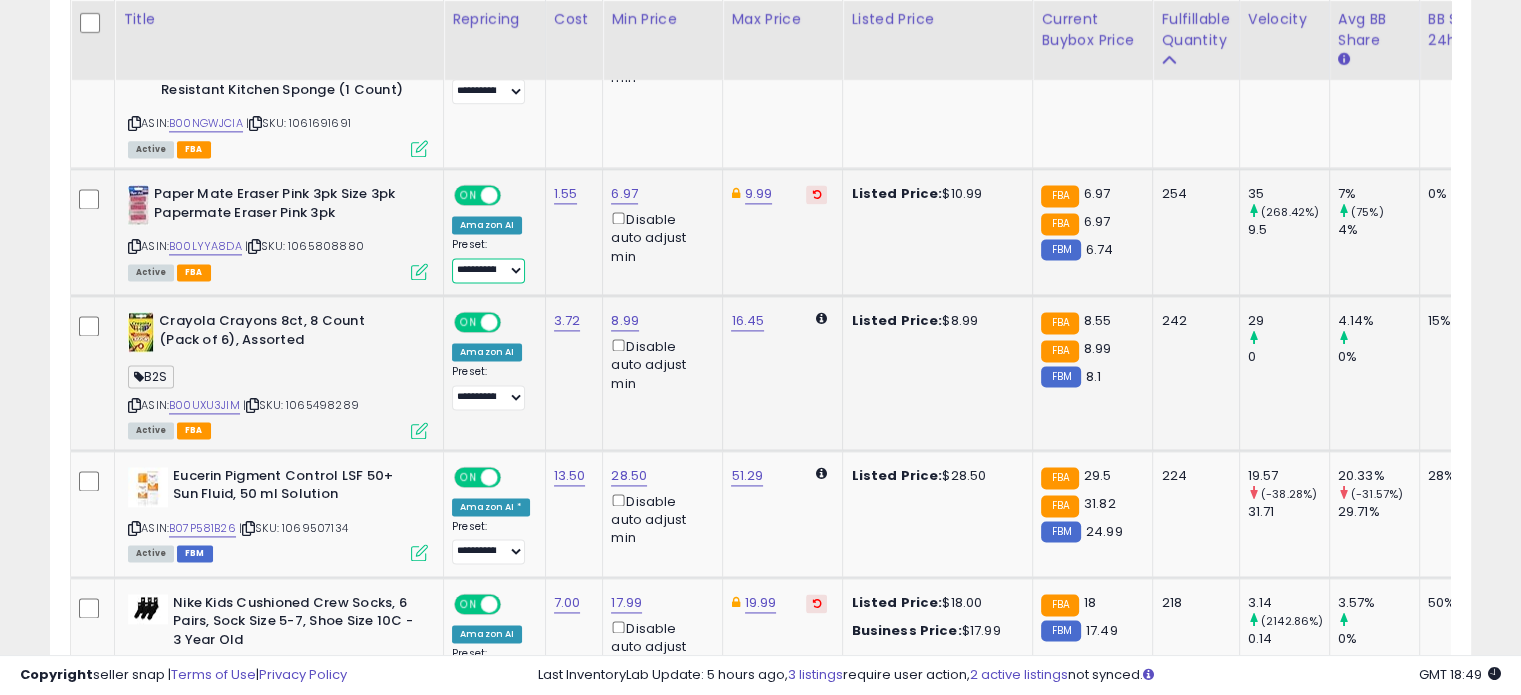 click on "**********" at bounding box center [488, 270] 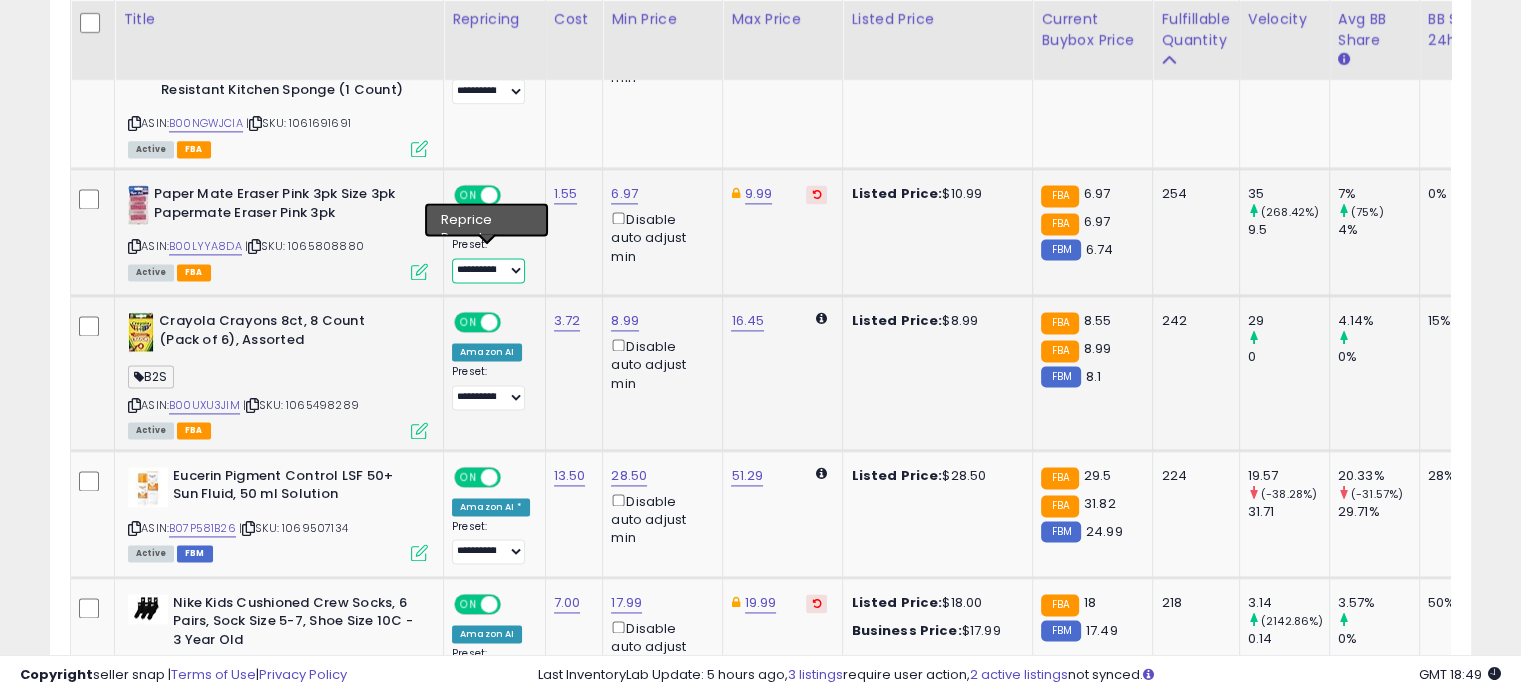 select on "**********" 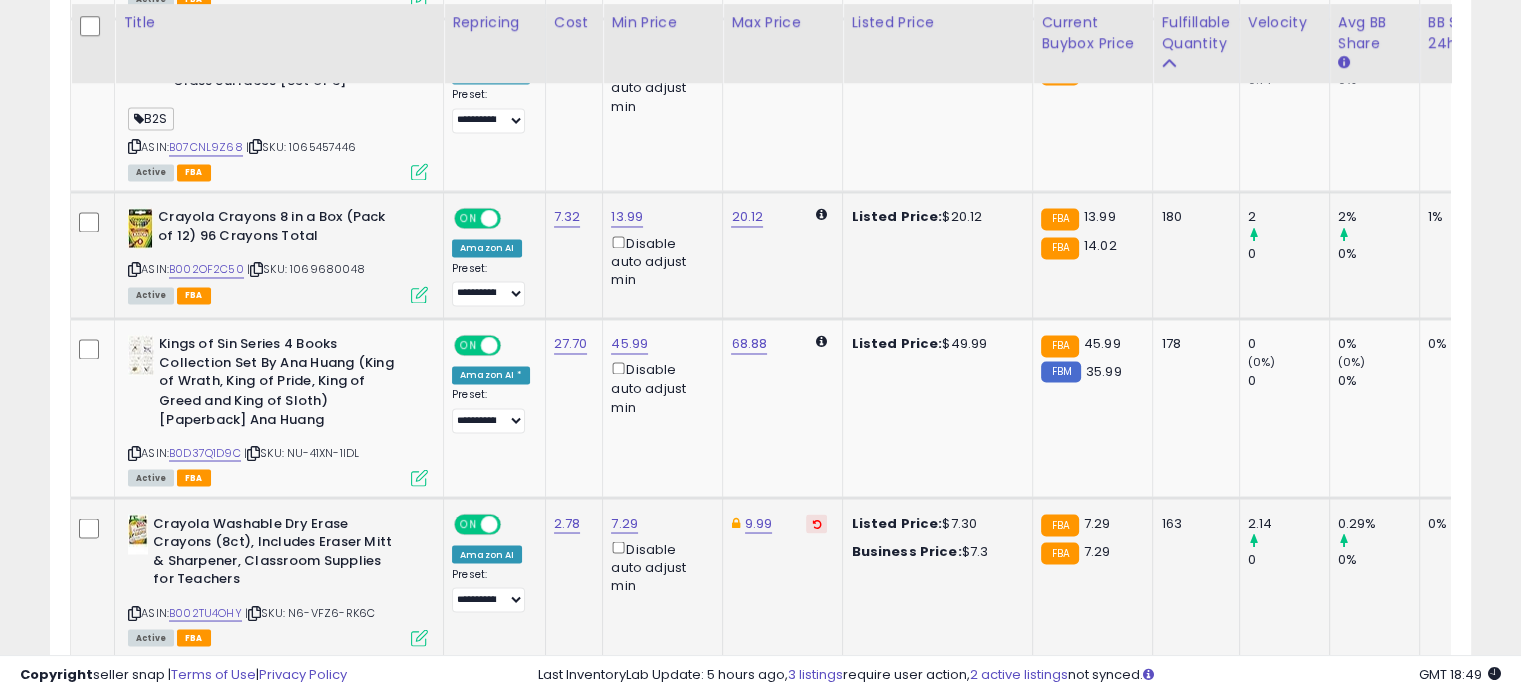 scroll, scrollTop: 3500, scrollLeft: 0, axis: vertical 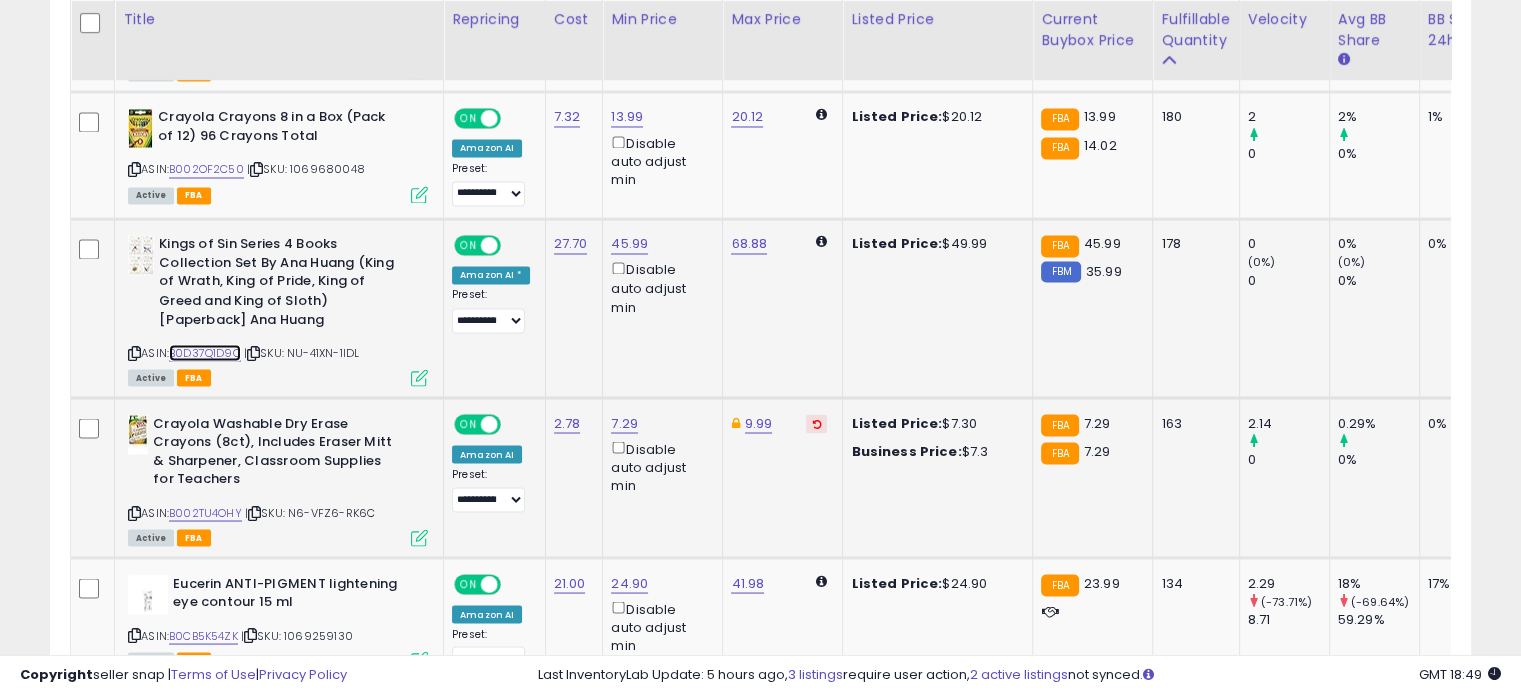 click on "B0D37Q1D9C" at bounding box center [205, 352] 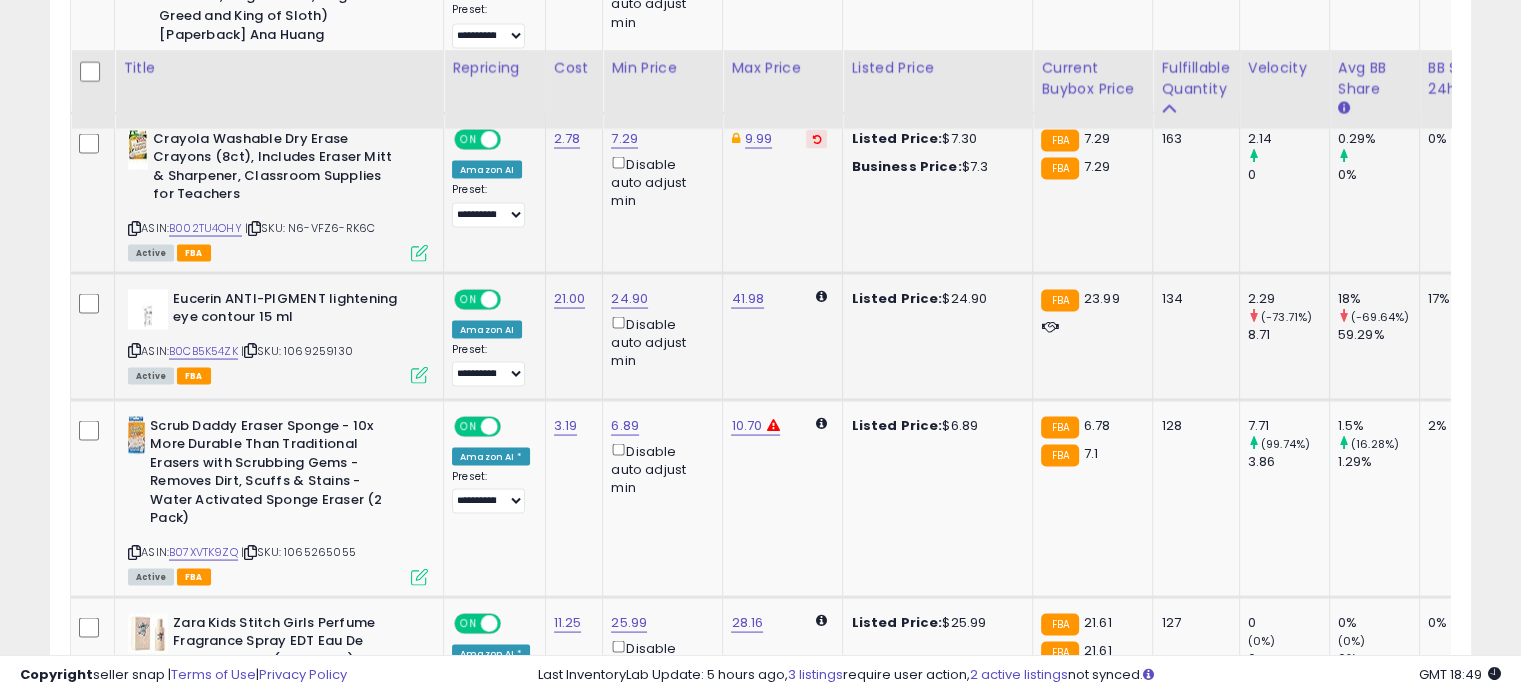 scroll, scrollTop: 4000, scrollLeft: 0, axis: vertical 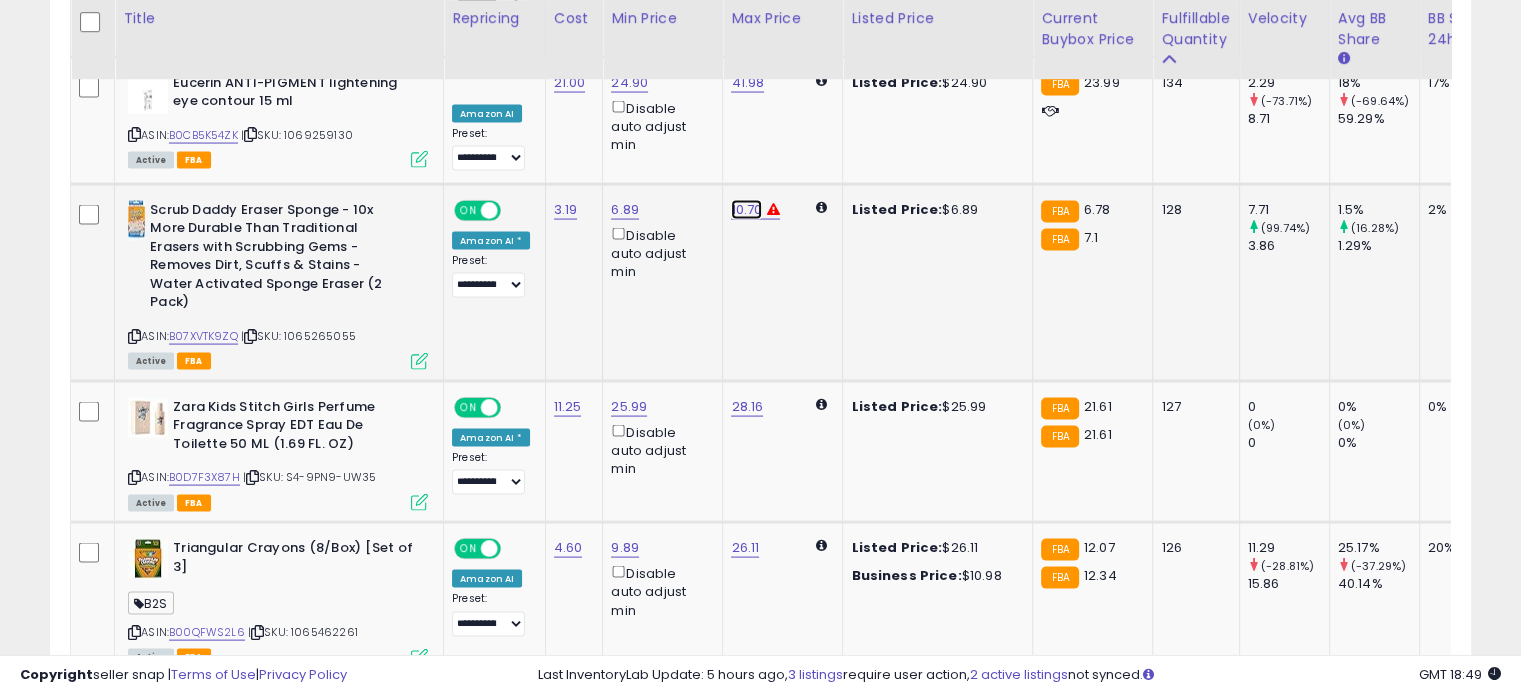 click on "10.70" at bounding box center [743, -2926] 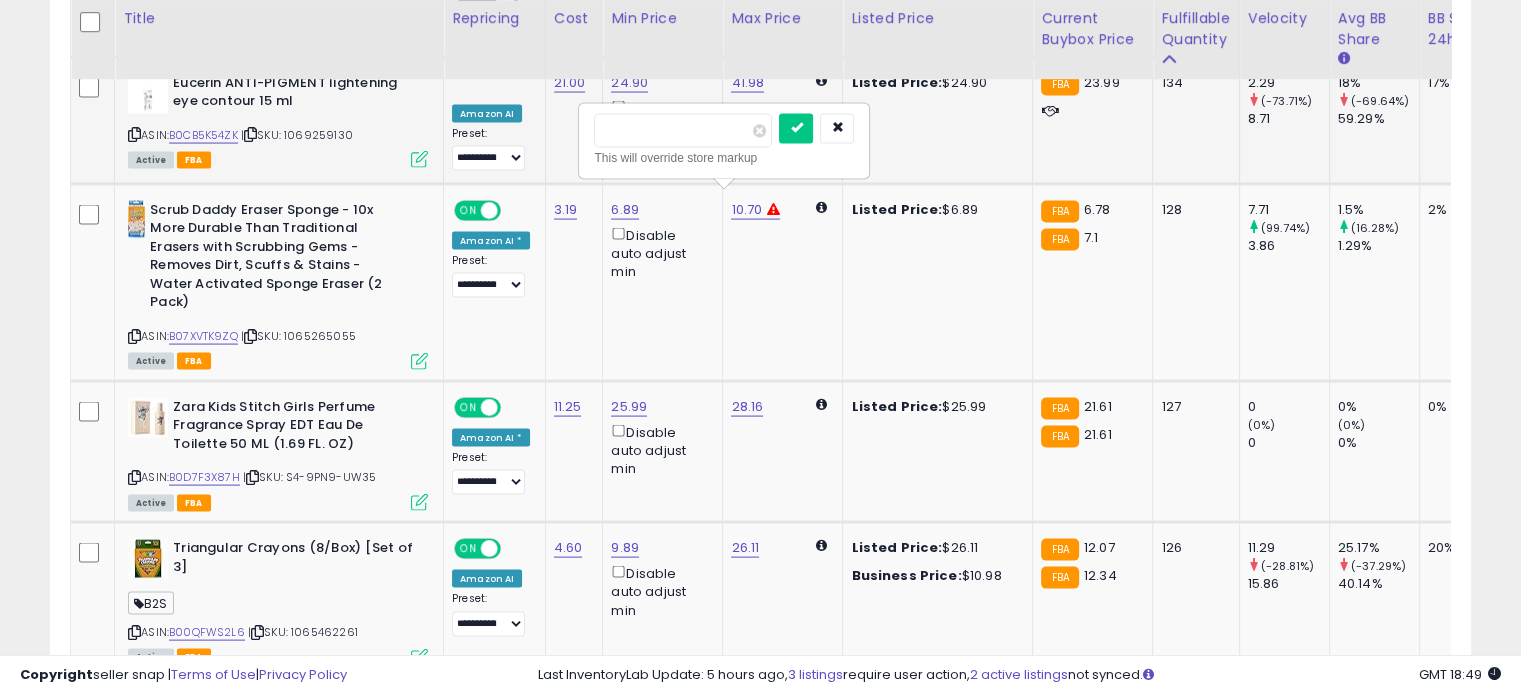 drag, startPoint x: 679, startPoint y: 140, endPoint x: 534, endPoint y: 134, distance: 145.12408 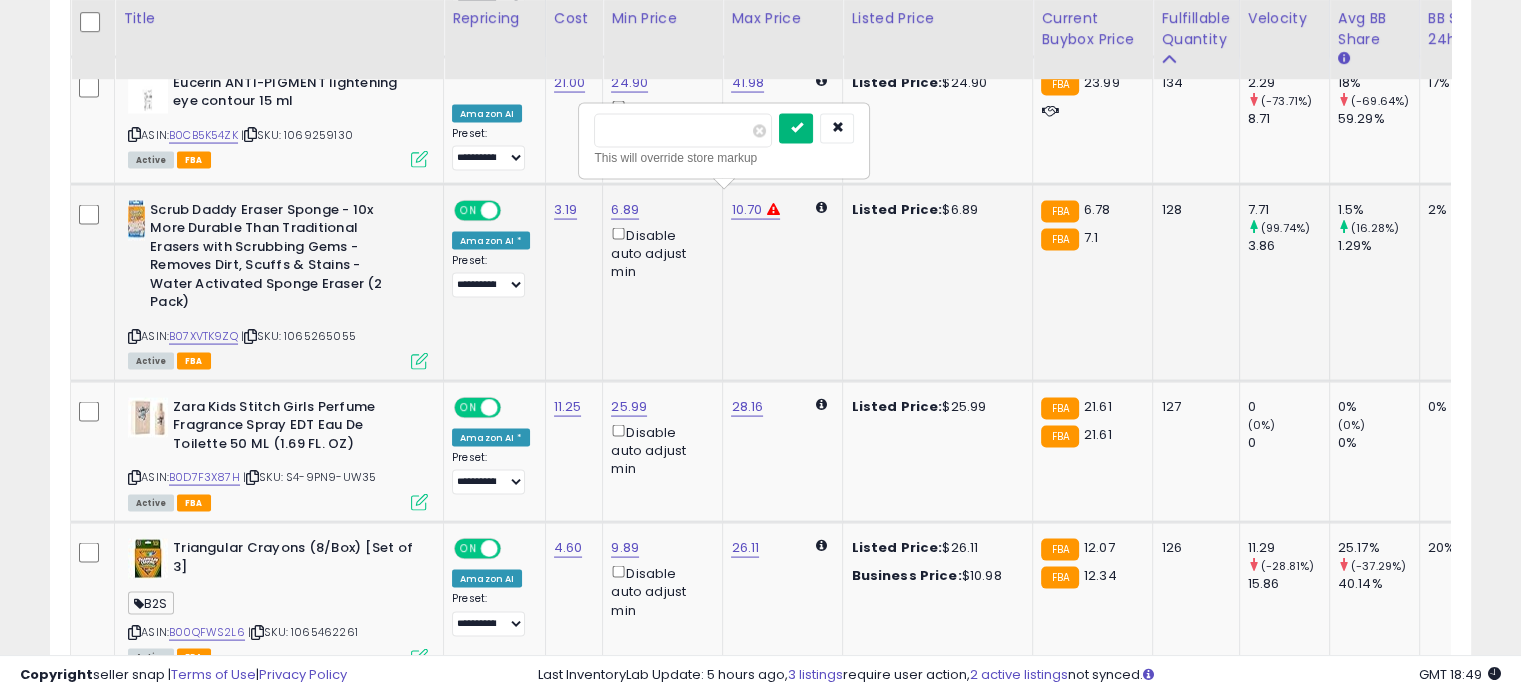 type on "****" 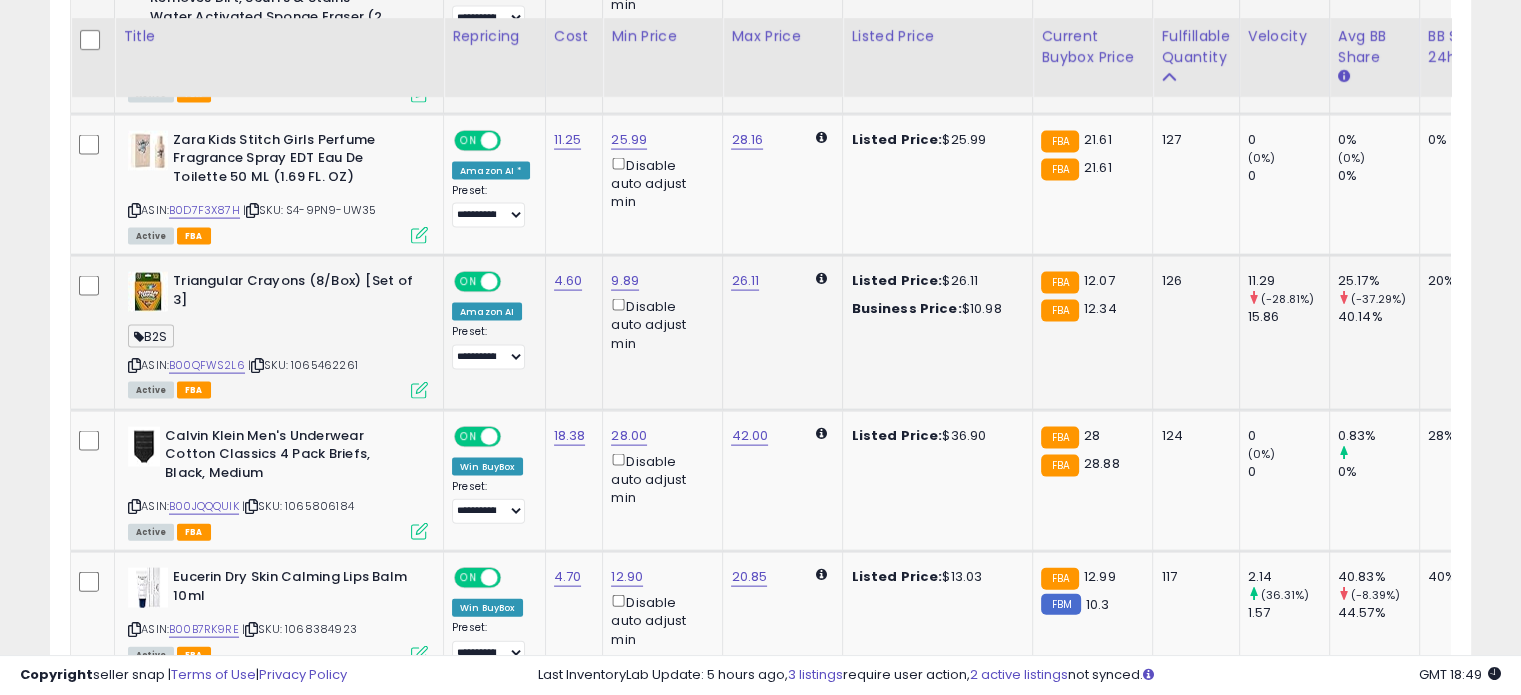 scroll, scrollTop: 4300, scrollLeft: 0, axis: vertical 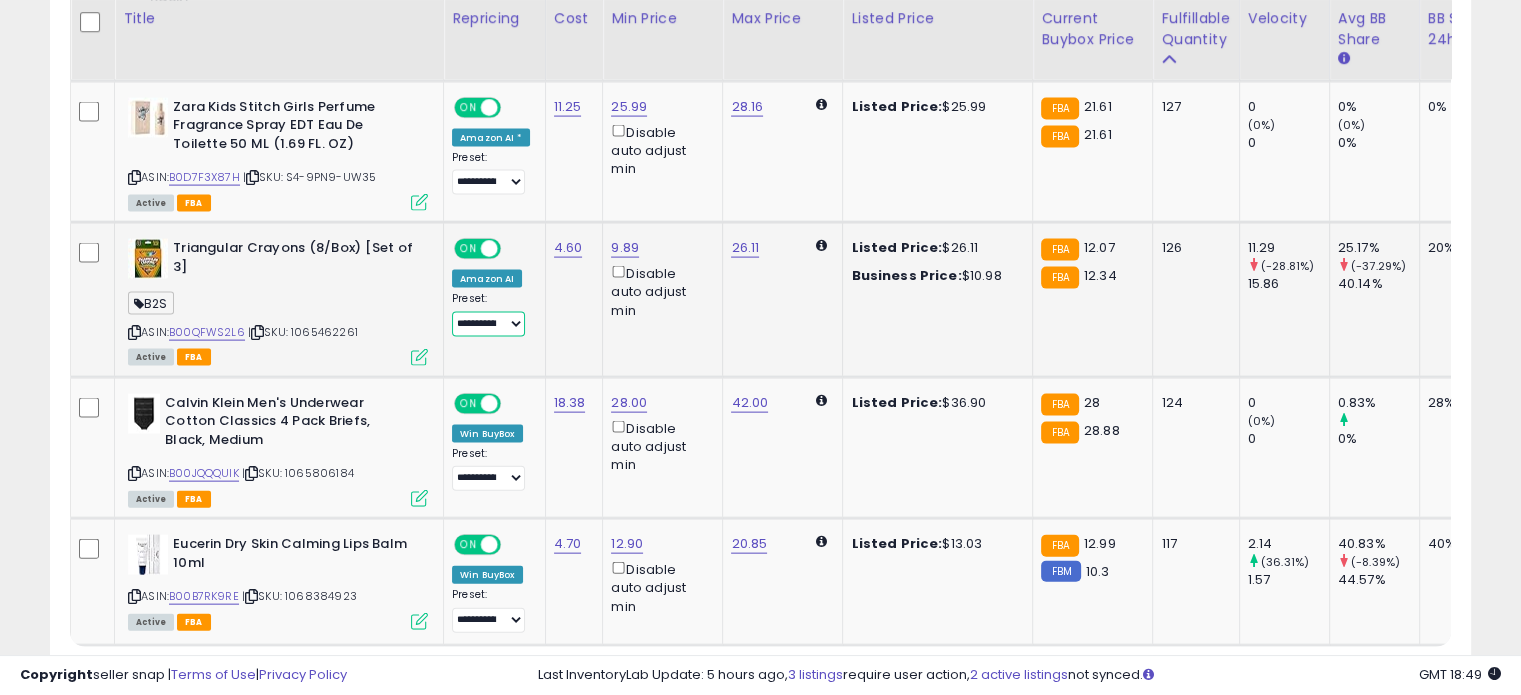 click on "**********" at bounding box center [488, 324] 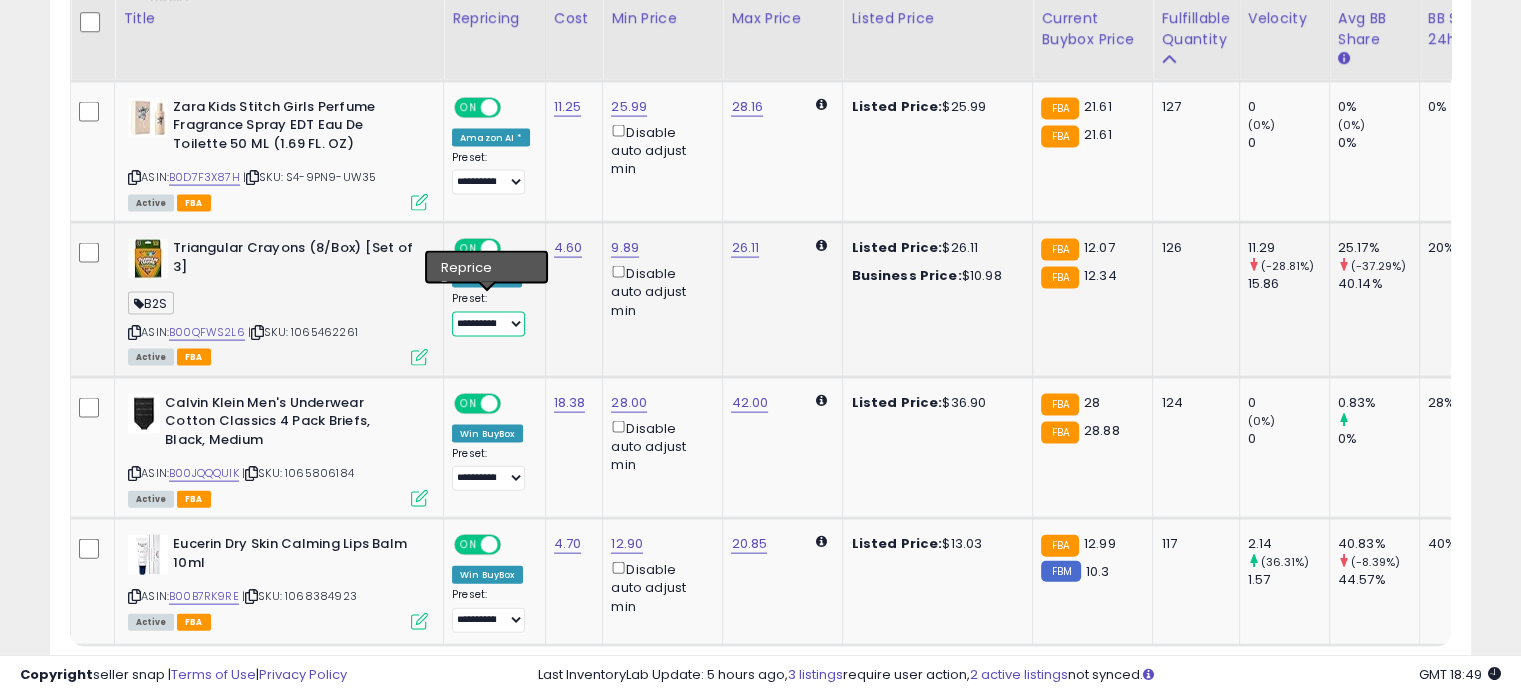 click on "**********" at bounding box center (488, 324) 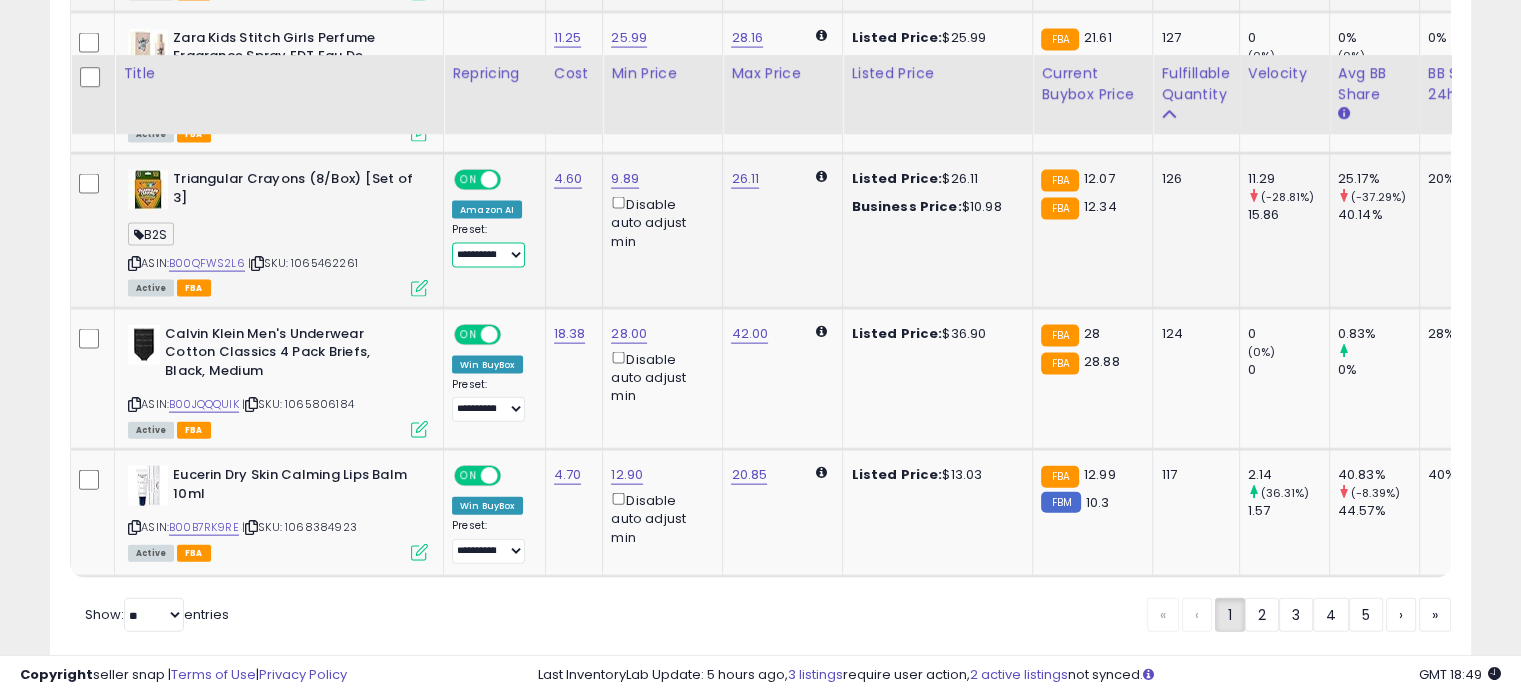 scroll, scrollTop: 4425, scrollLeft: 0, axis: vertical 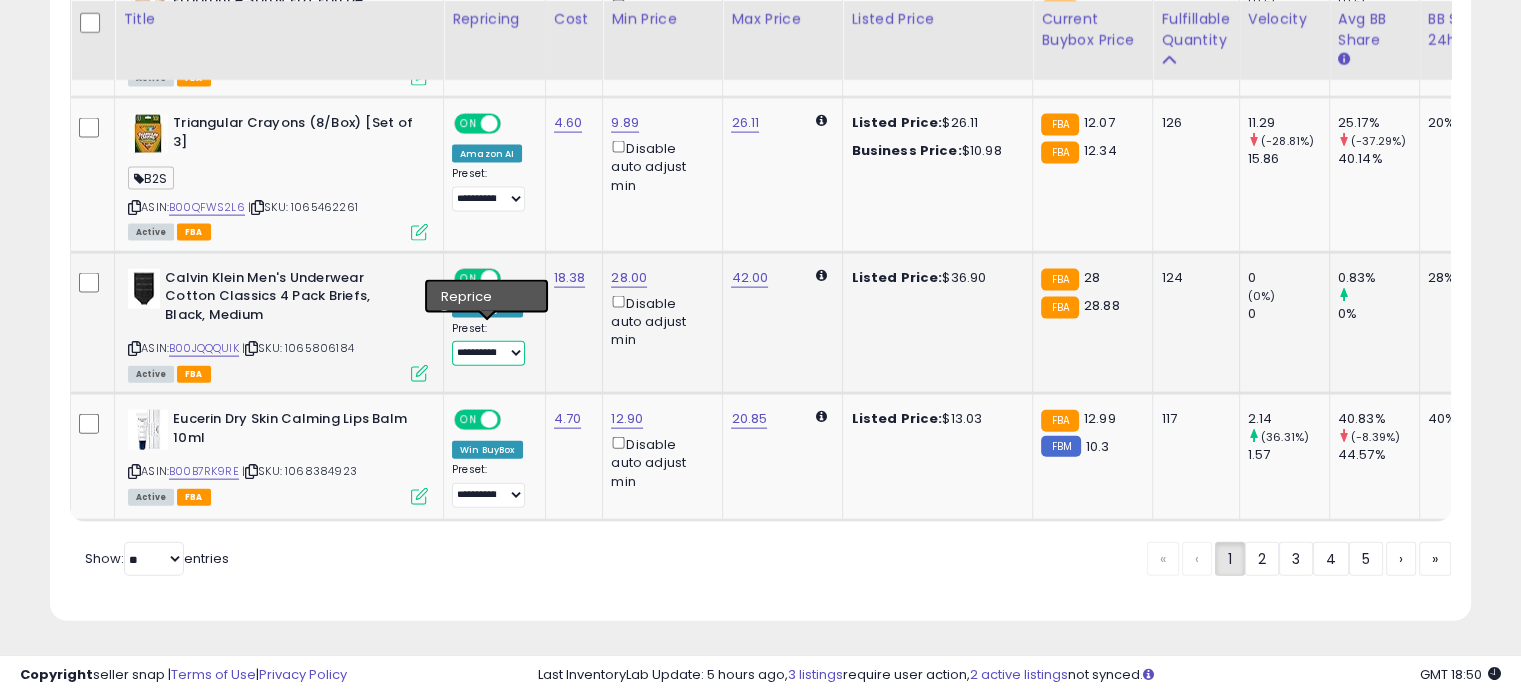 click on "**********" at bounding box center (488, 353) 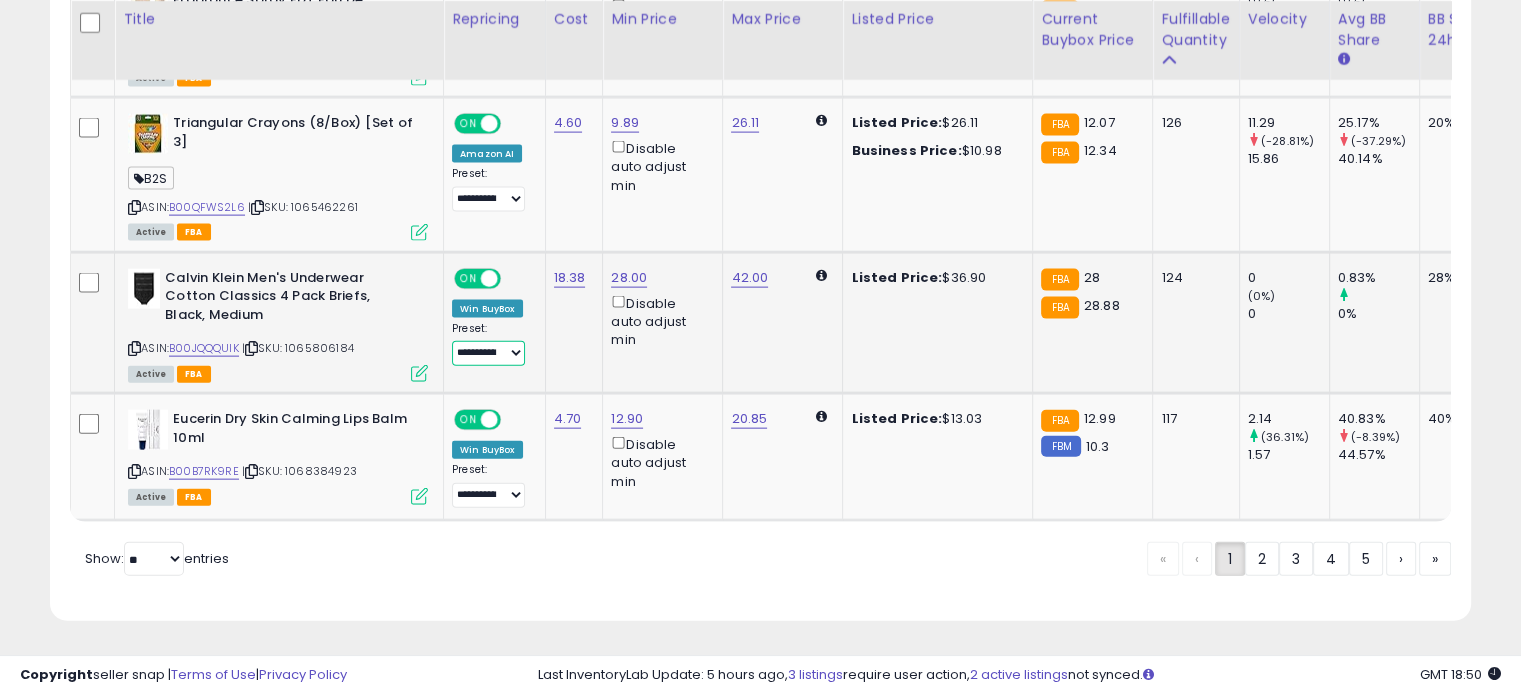 click on "**********" at bounding box center [488, 353] 